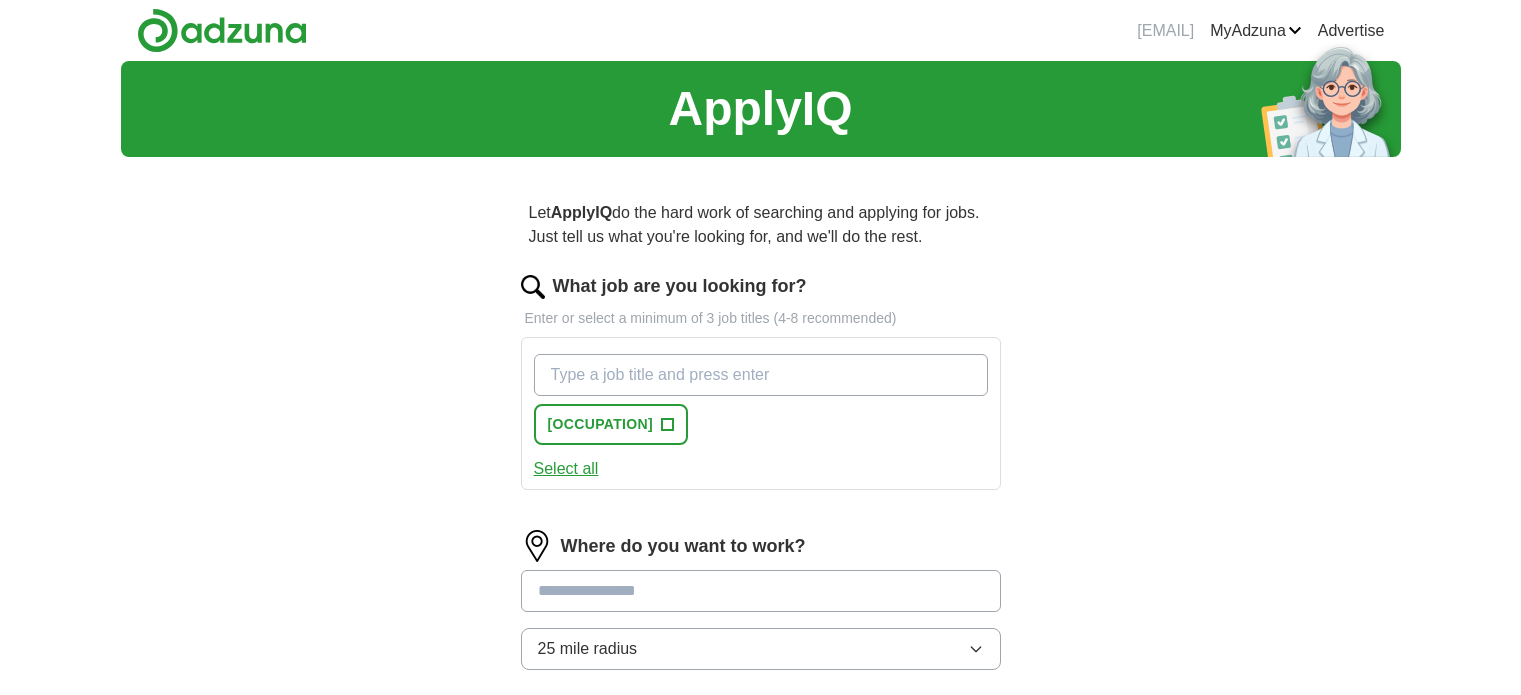 scroll, scrollTop: 0, scrollLeft: 0, axis: both 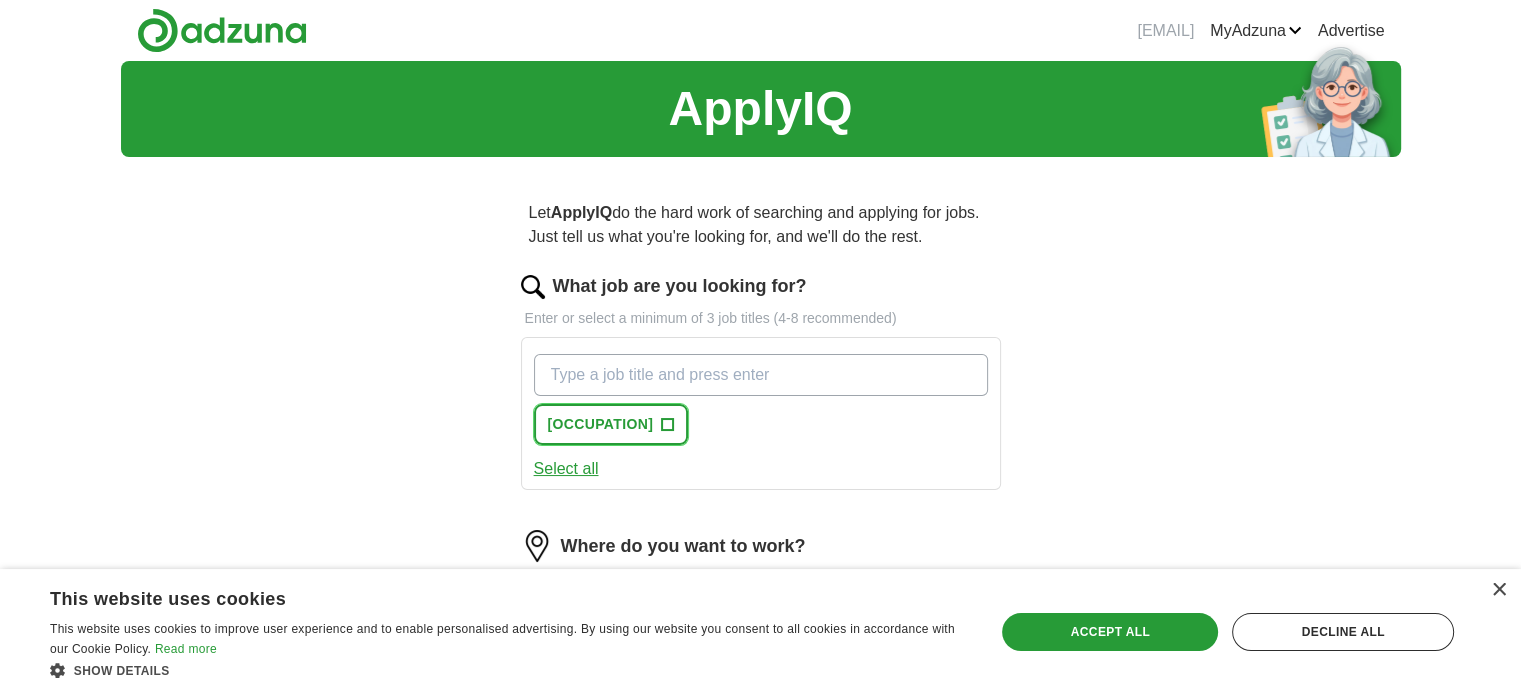 click on "[OCCUPATION] +" at bounding box center (611, 424) 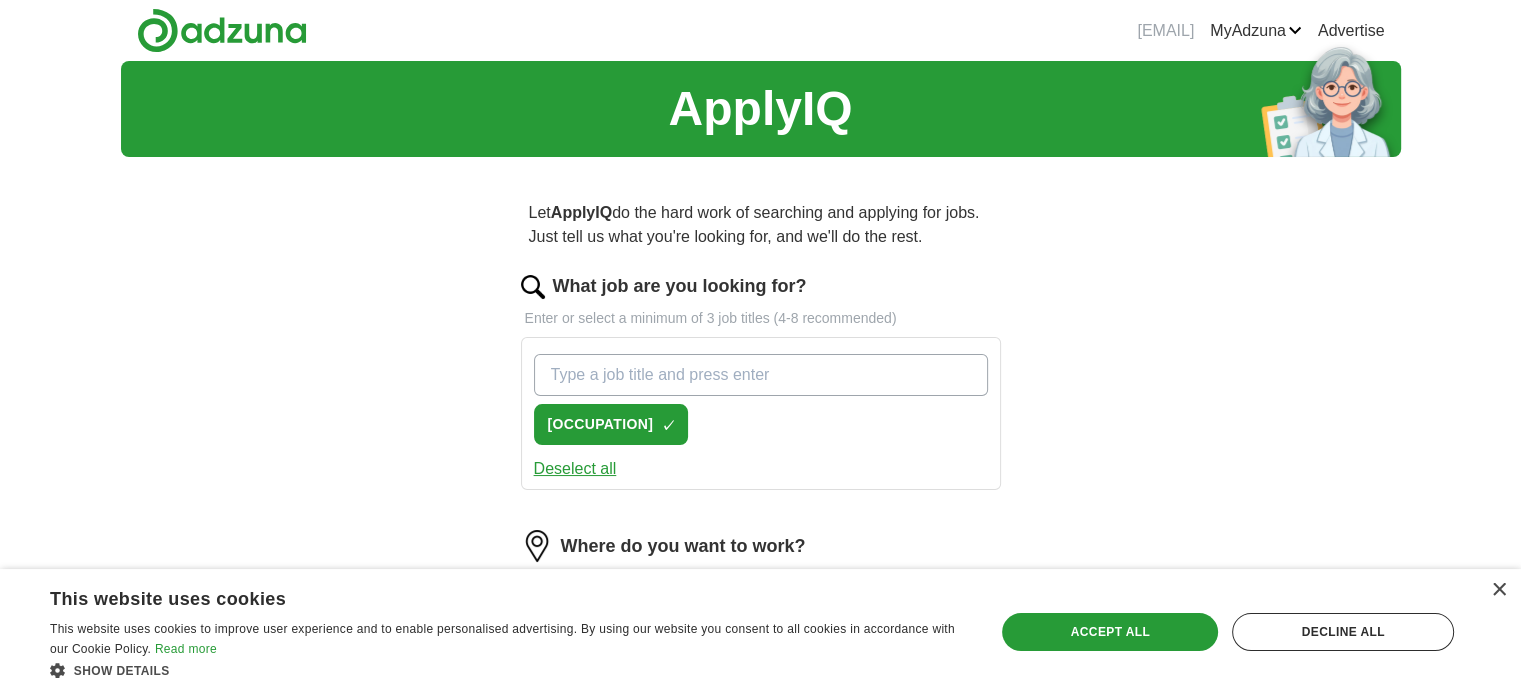 click on "What job are you looking for?" at bounding box center (761, 375) 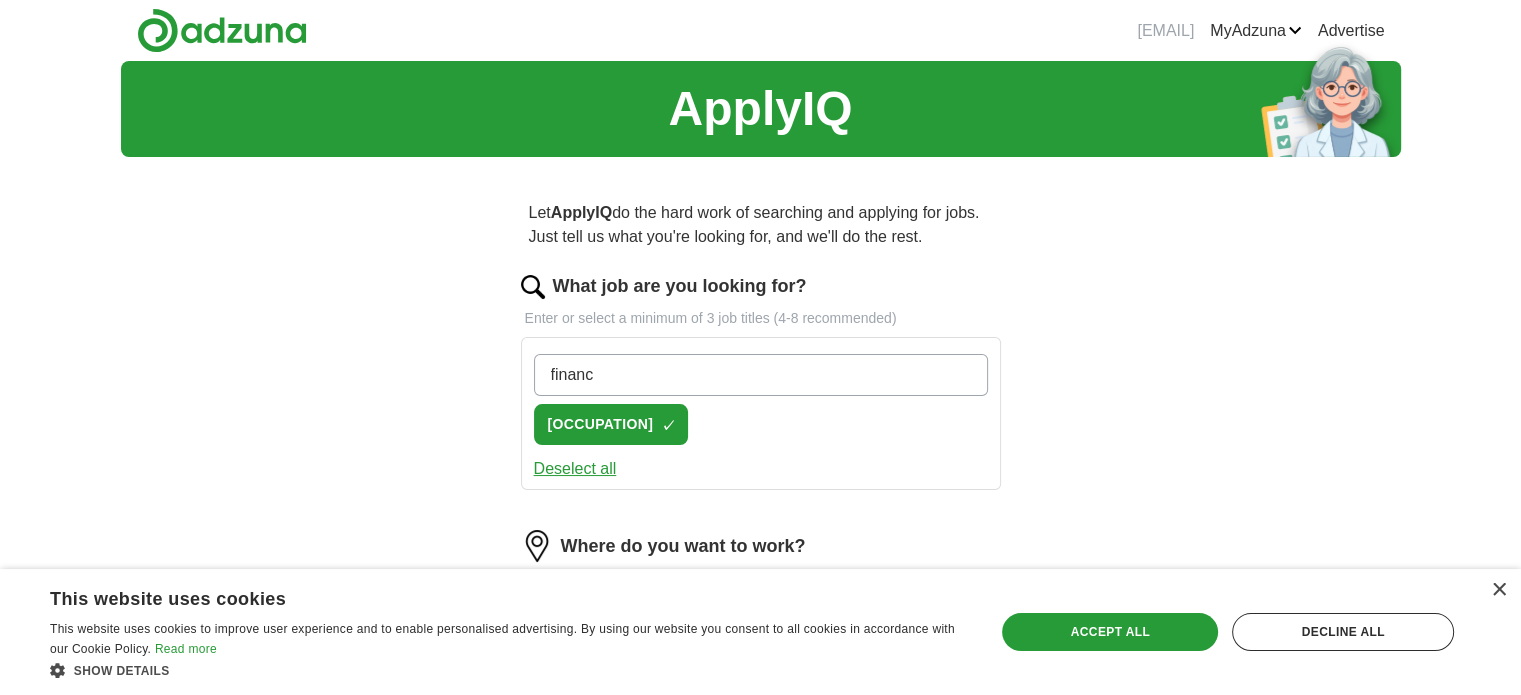 type on "finance" 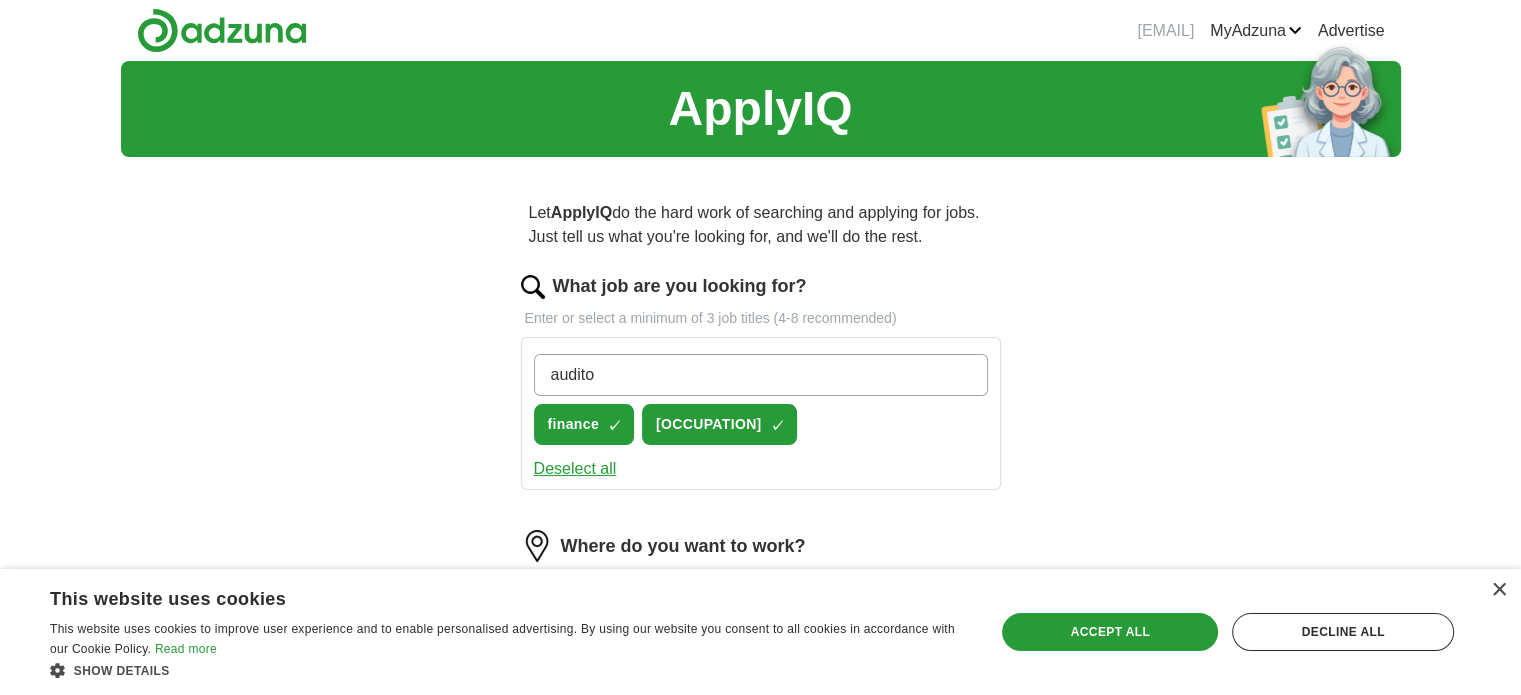type on "auditor" 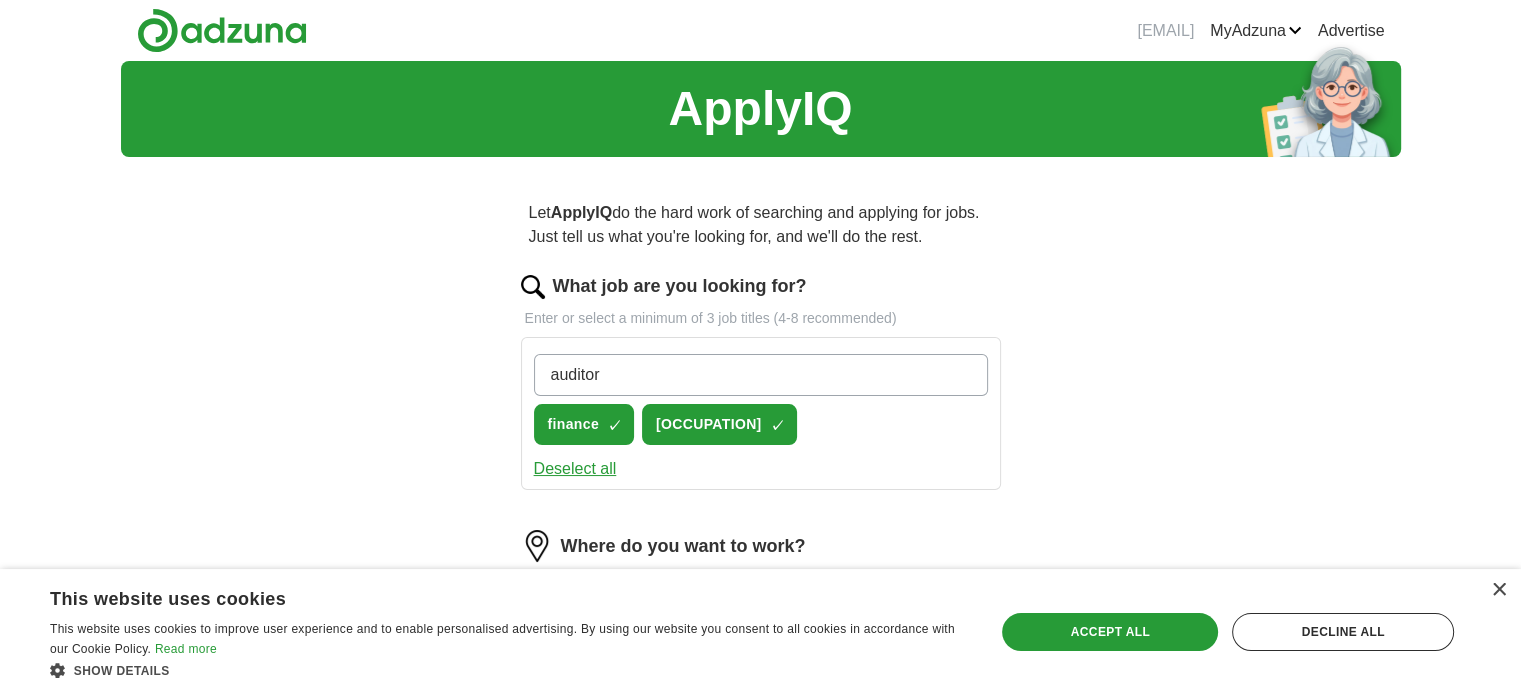 type 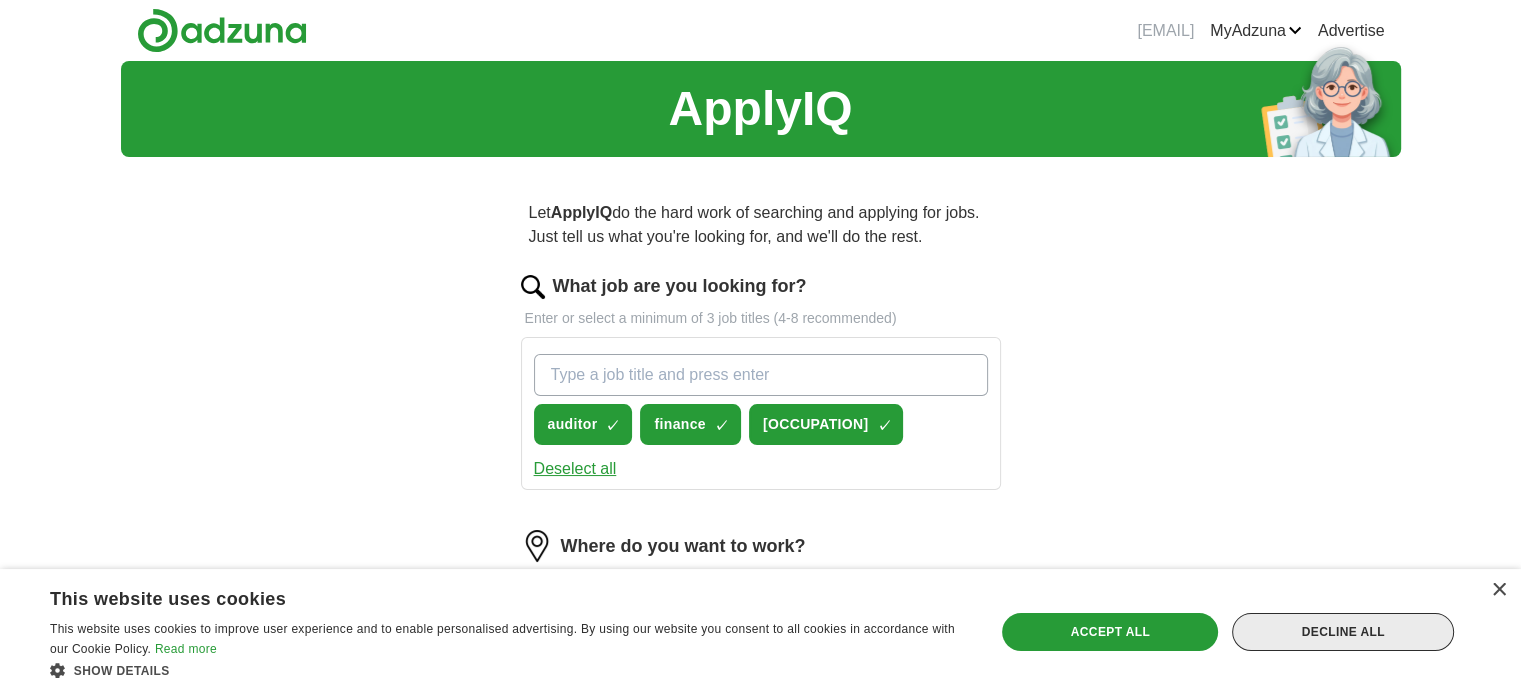 click on "Decline all" at bounding box center (1343, 632) 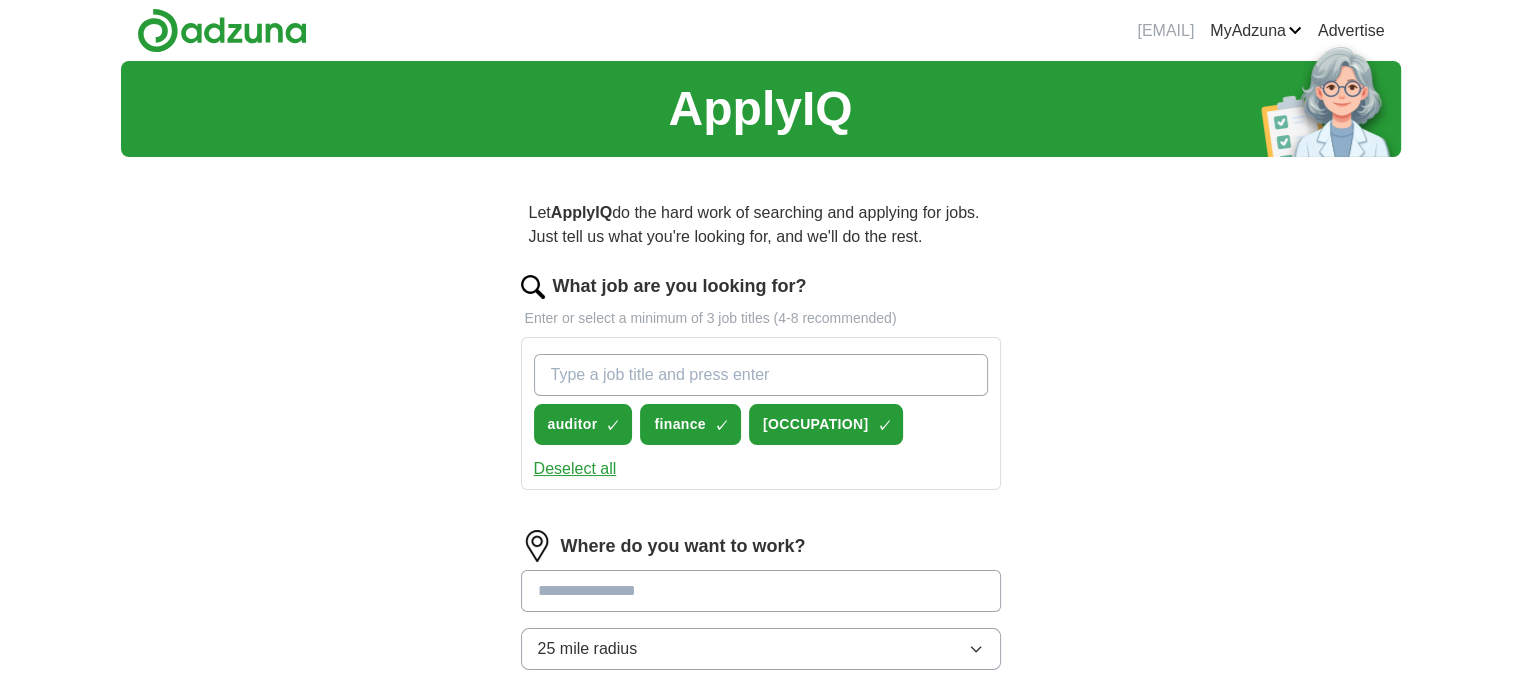 click at bounding box center [761, 591] 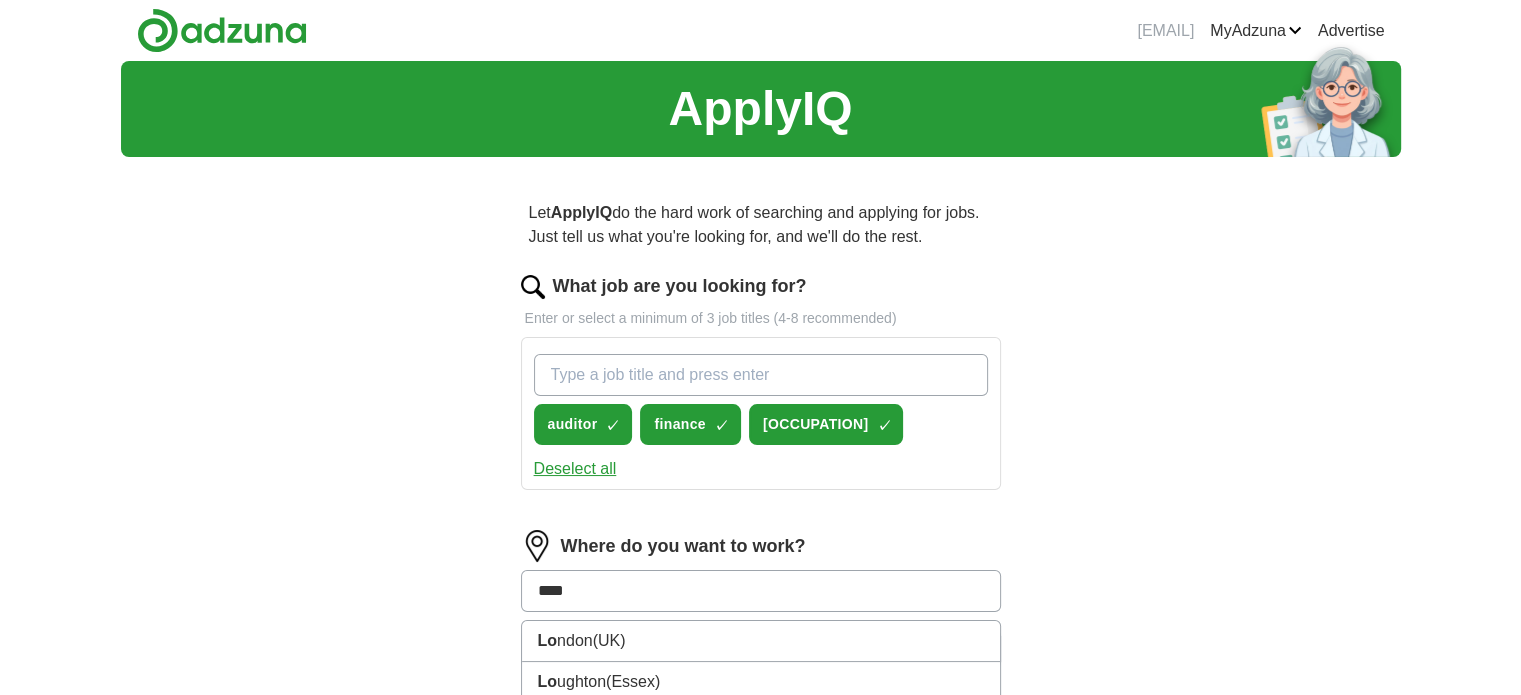 type on "*****" 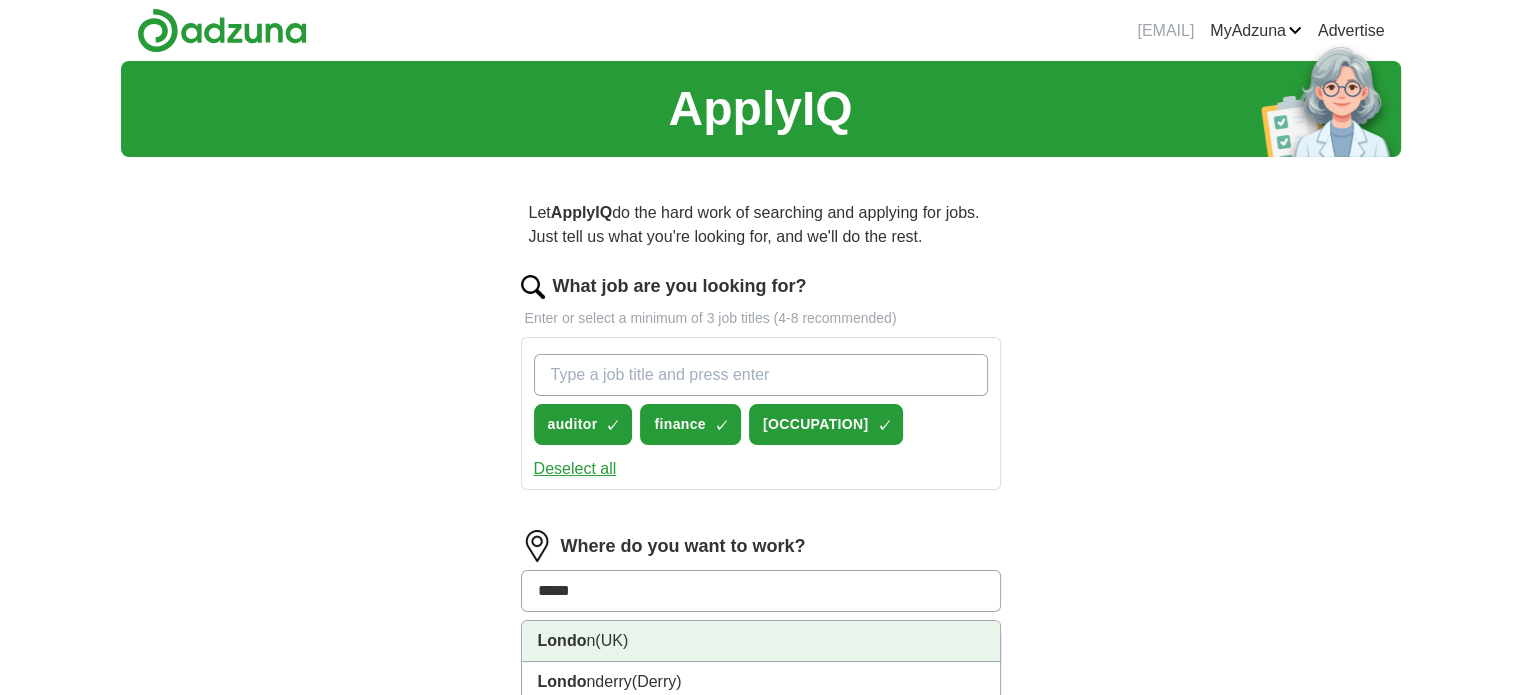 click on "[CITY]  (UK)" at bounding box center [761, 641] 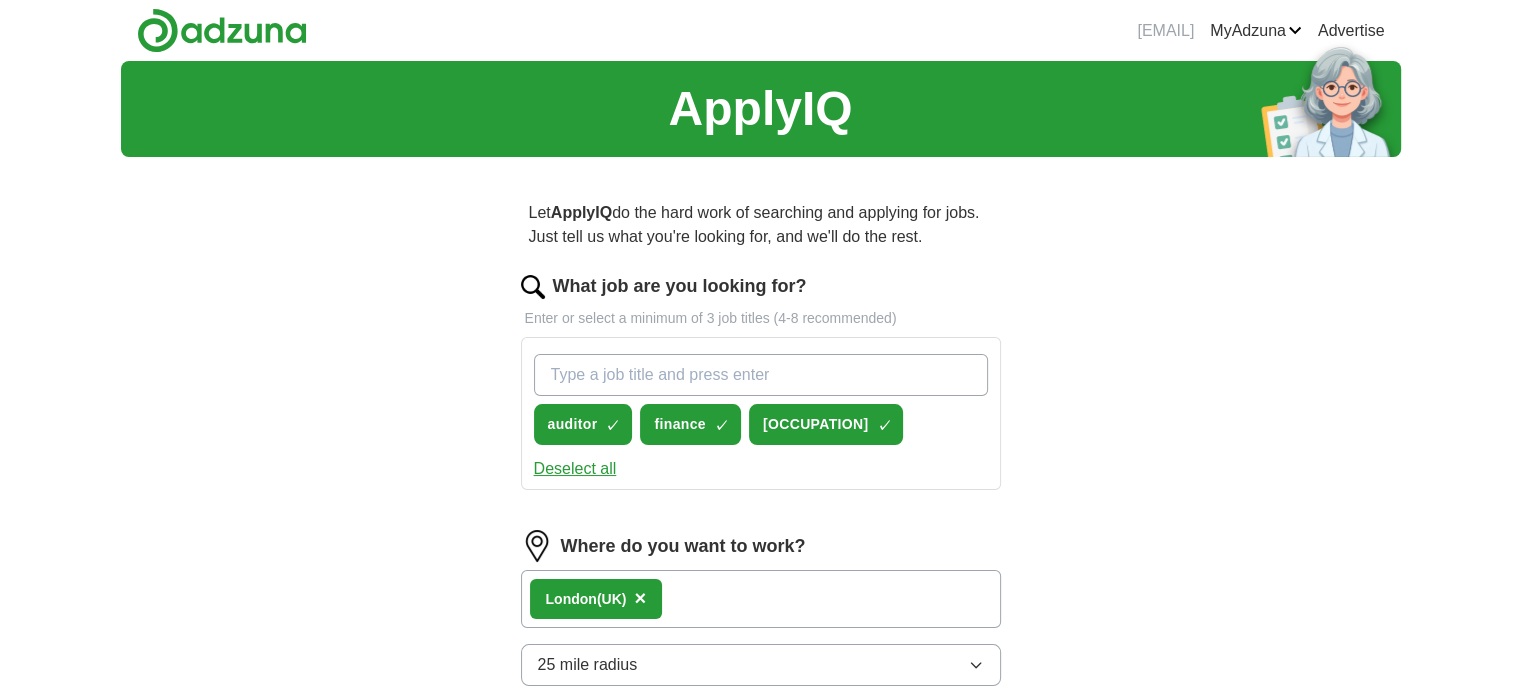scroll, scrollTop: 434, scrollLeft: 0, axis: vertical 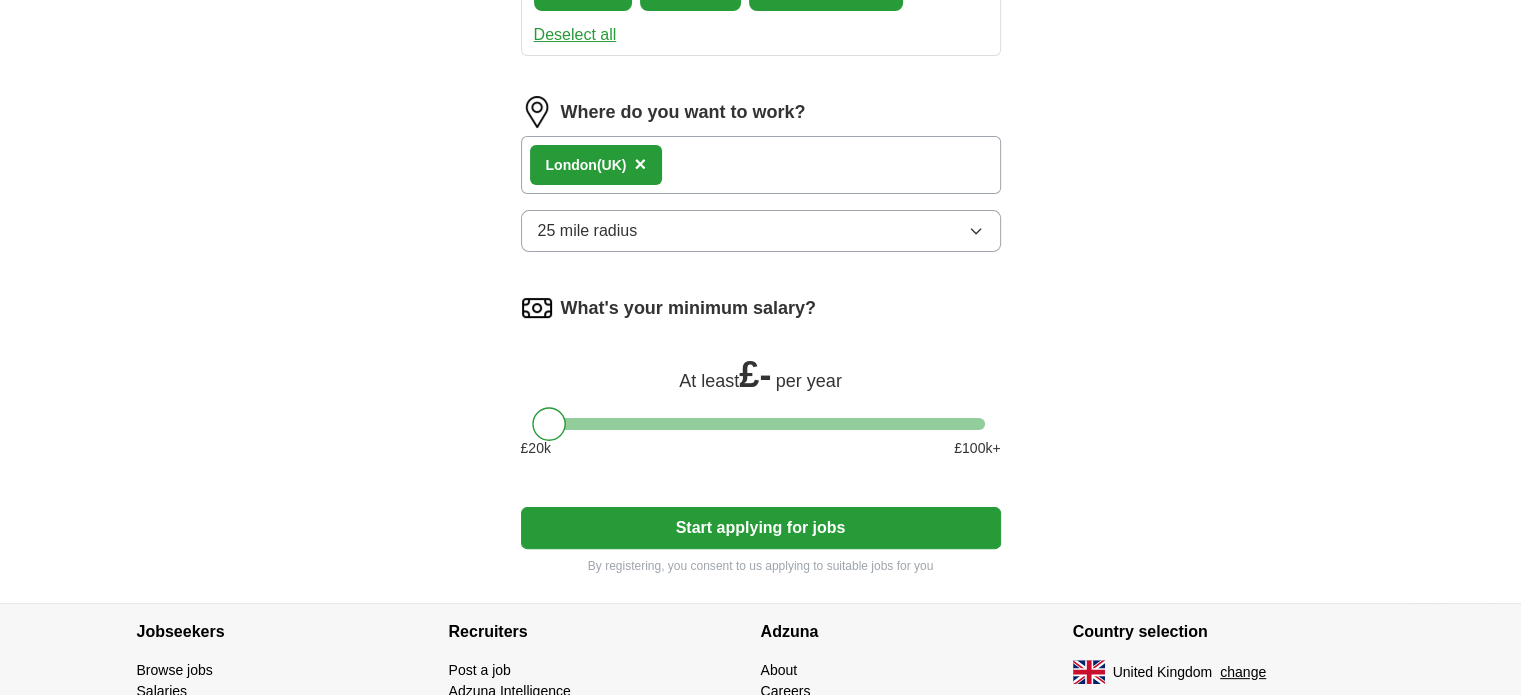 click on "[CITY]  (UK) ×" at bounding box center [761, 165] 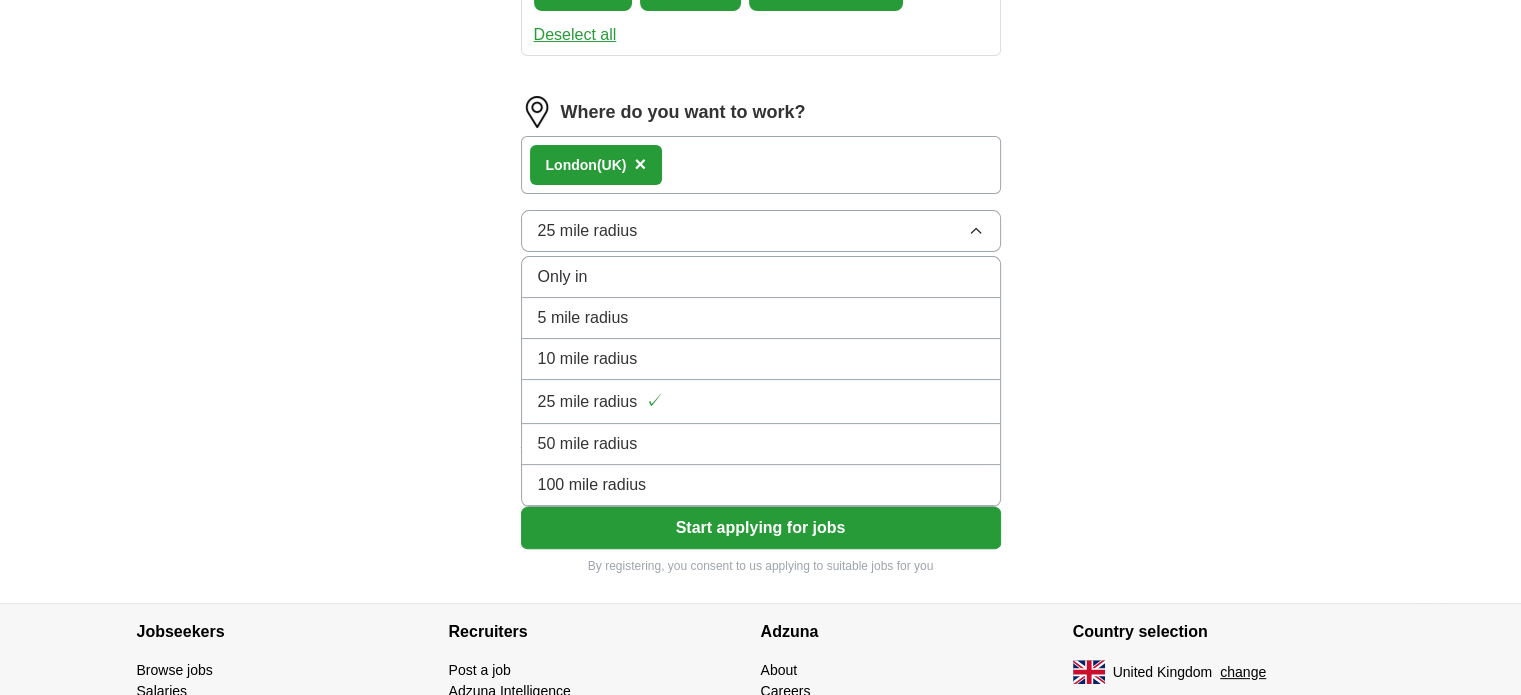 click on "100 mile radius" at bounding box center [592, 485] 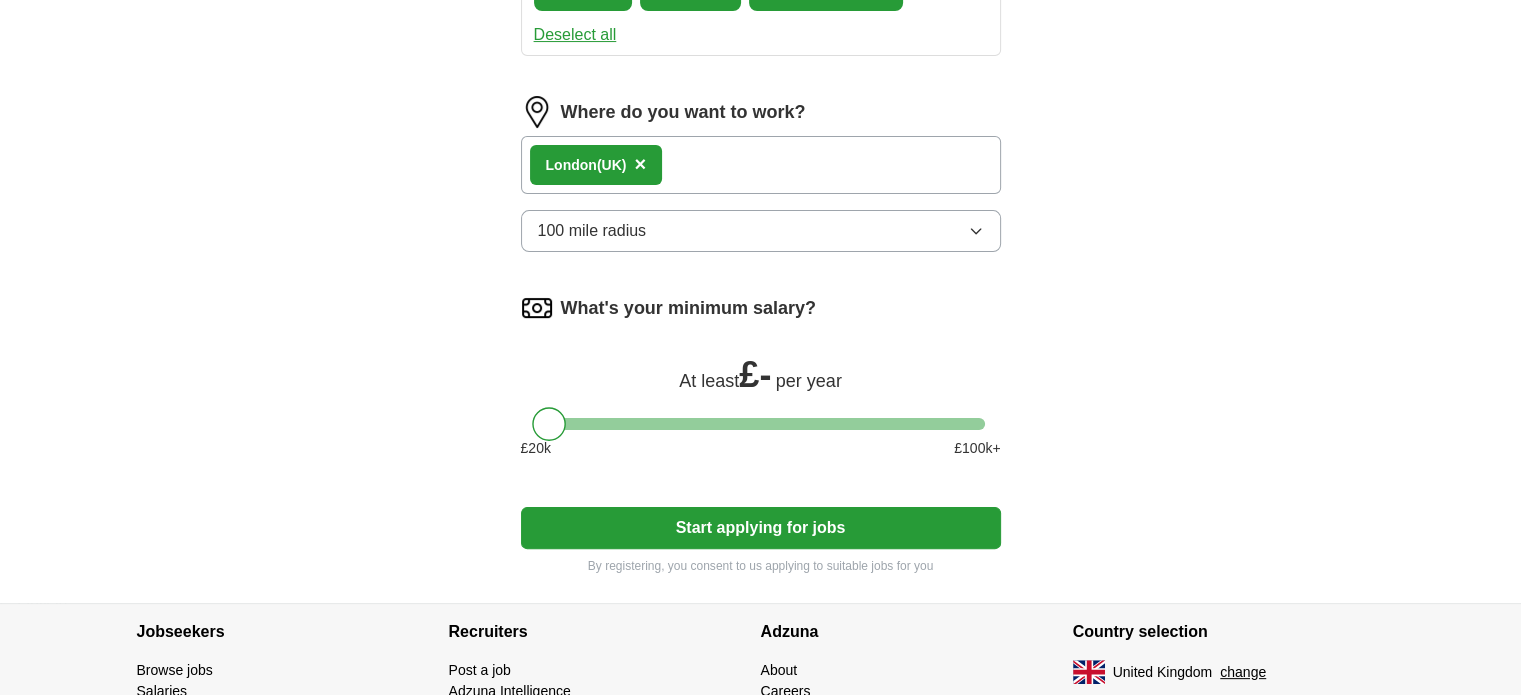 click on "What's your minimum salary? At least  £ -   per year £ 20 k £ 100 k+" at bounding box center [761, 383] 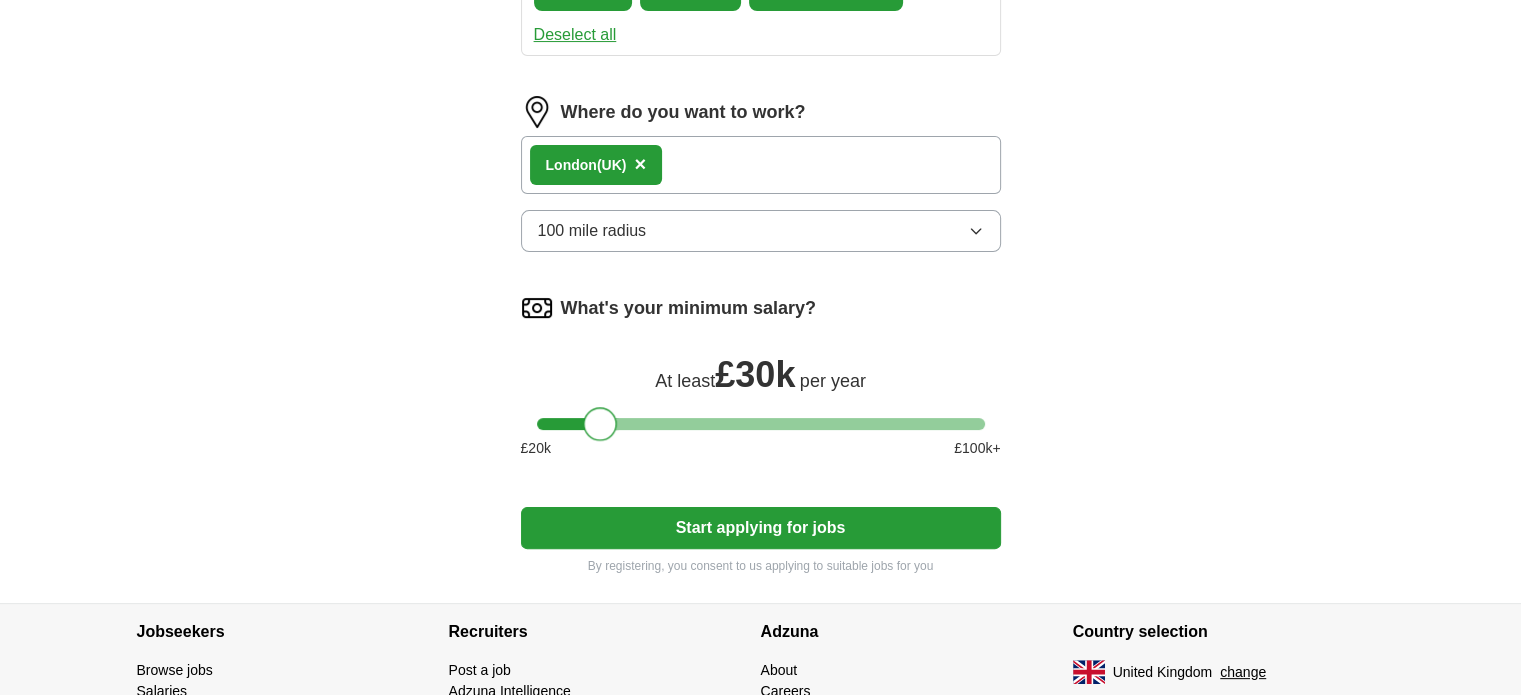 drag, startPoint x: 551, startPoint y: 417, endPoint x: 602, endPoint y: 424, distance: 51.47815 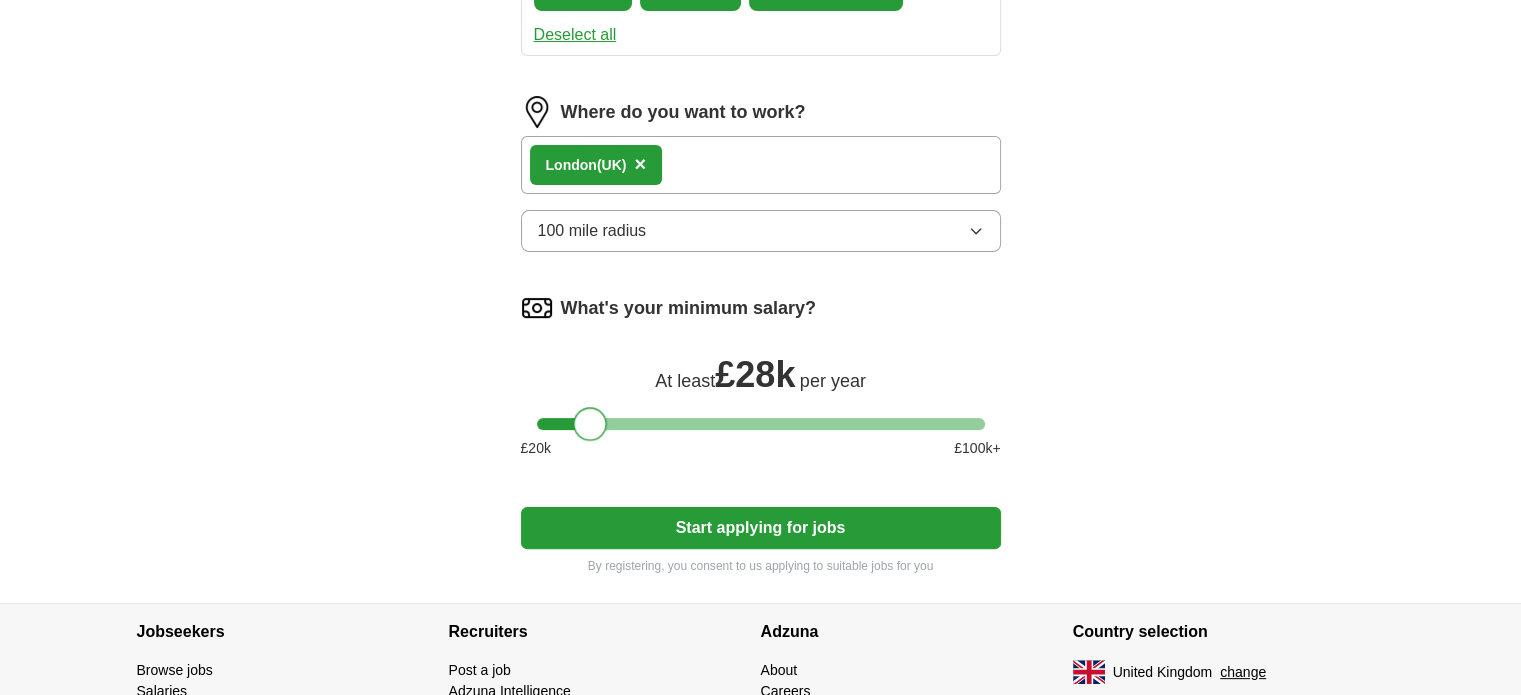 drag, startPoint x: 596, startPoint y: 422, endPoint x: 585, endPoint y: 426, distance: 11.7046995 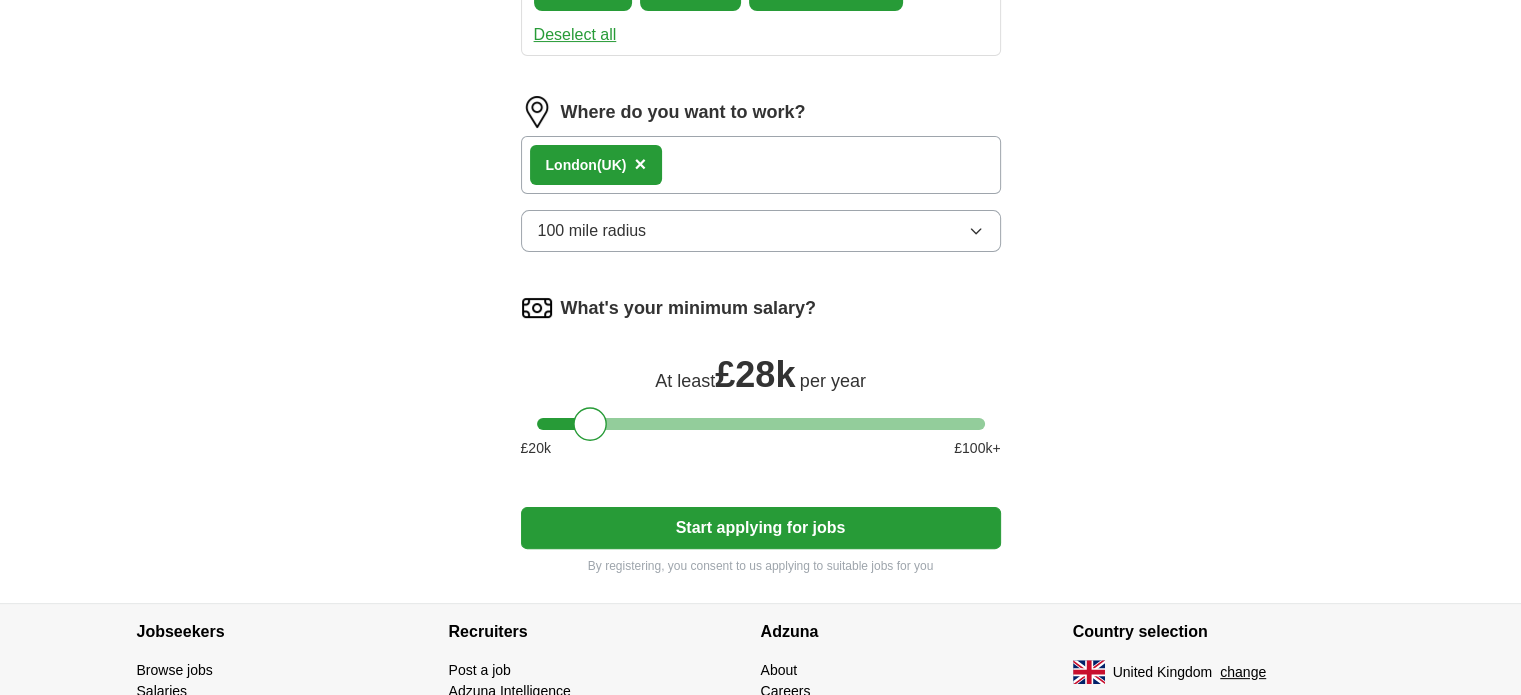 click on "Start applying for jobs" at bounding box center [761, 528] 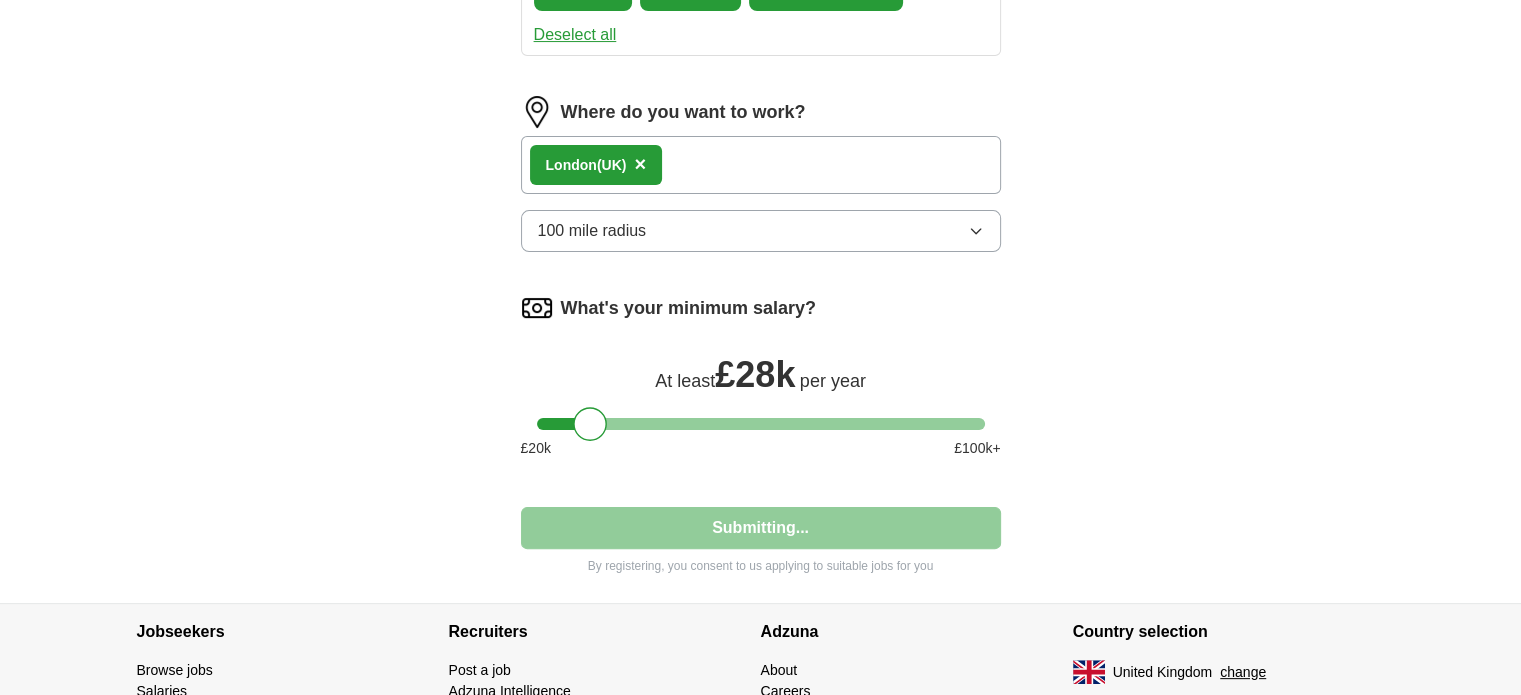 select on "**" 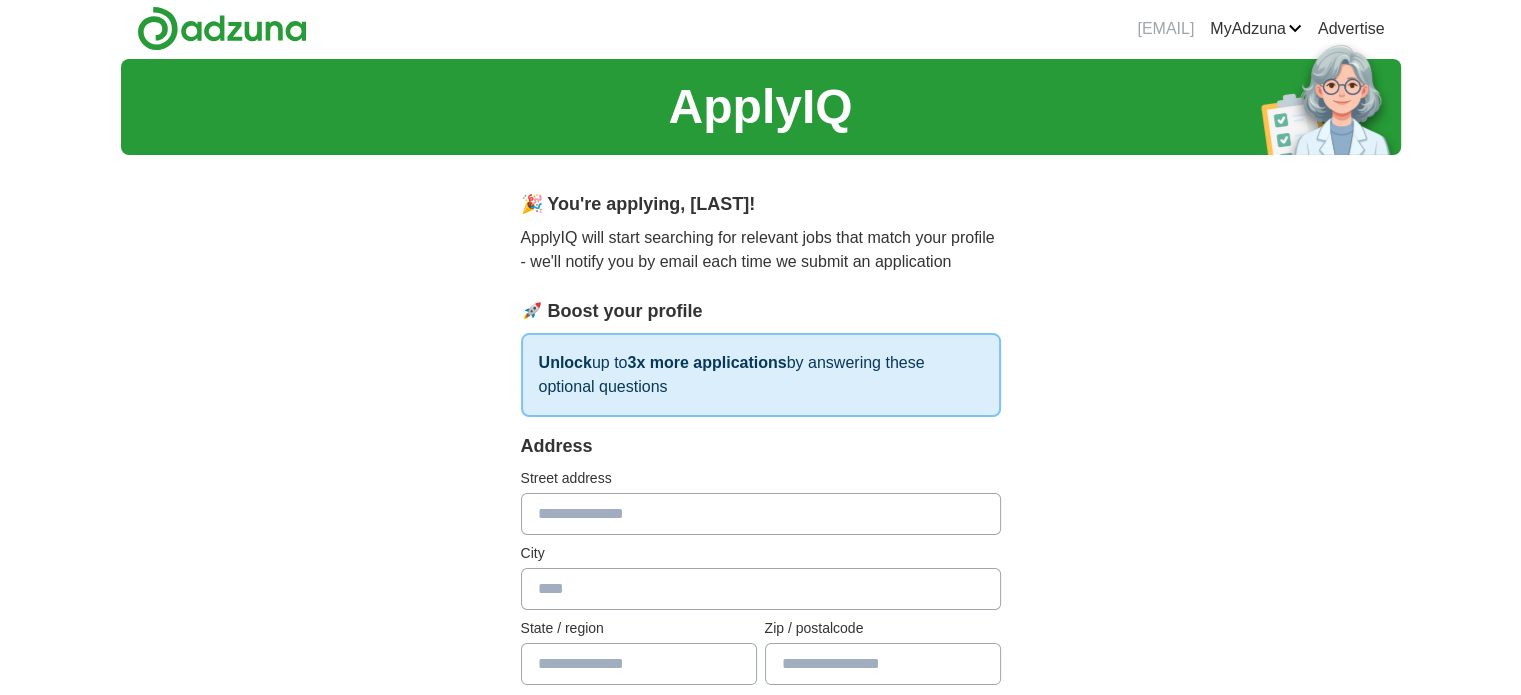 scroll, scrollTop: 0, scrollLeft: 0, axis: both 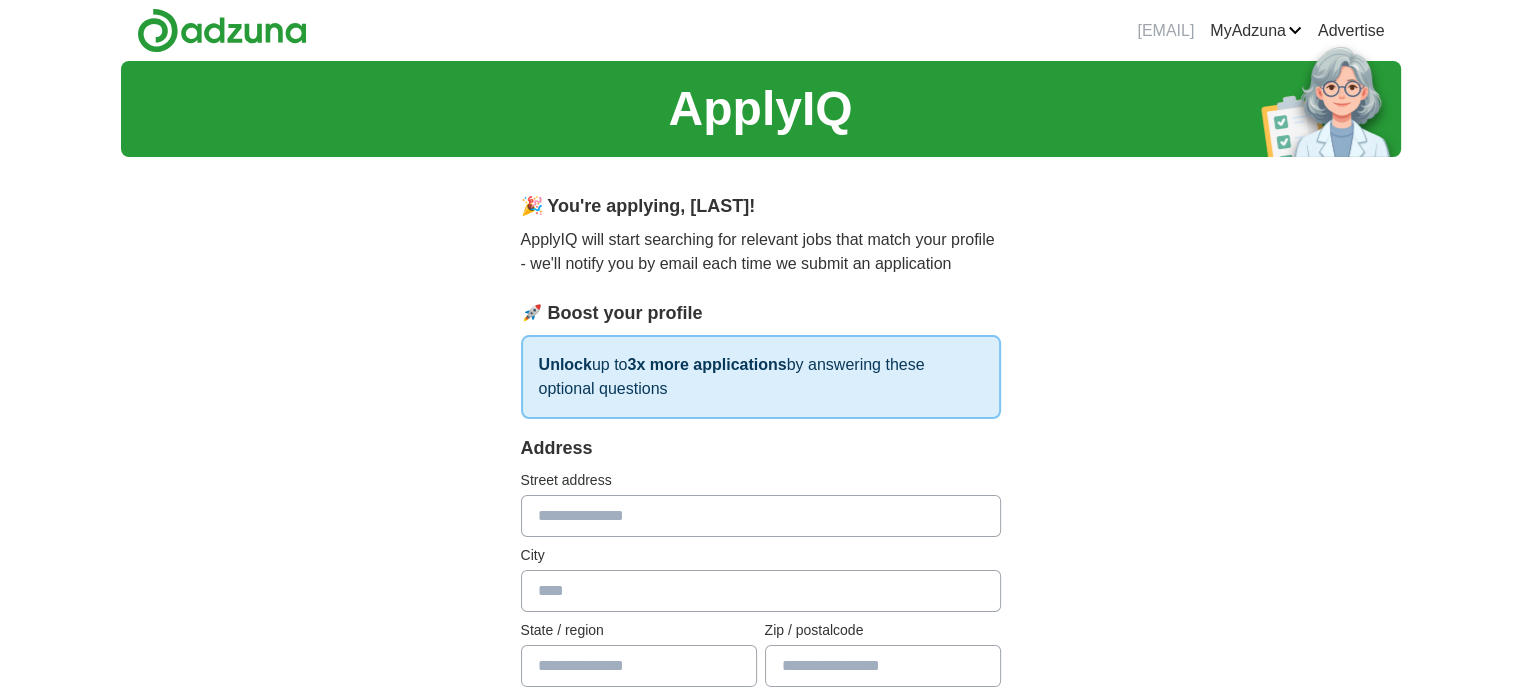 click at bounding box center (761, 516) 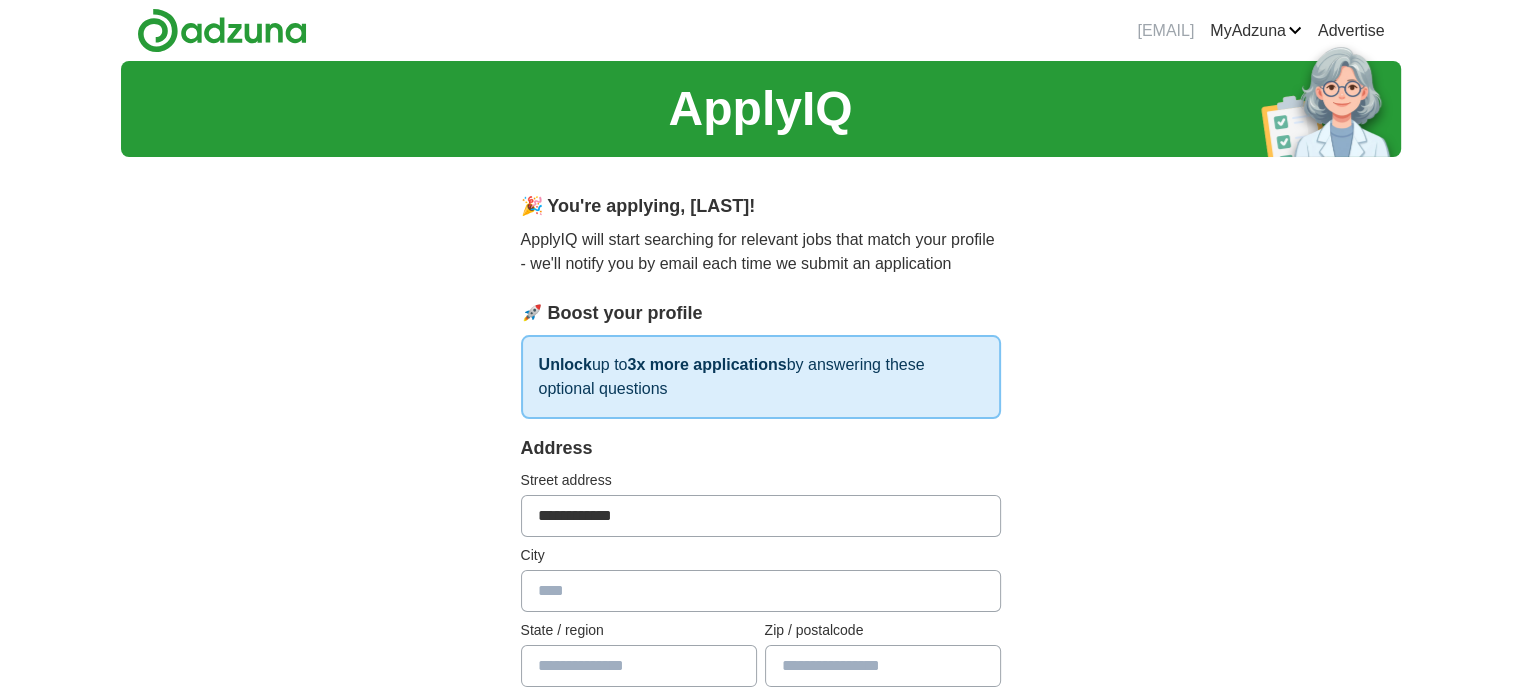 type on "********" 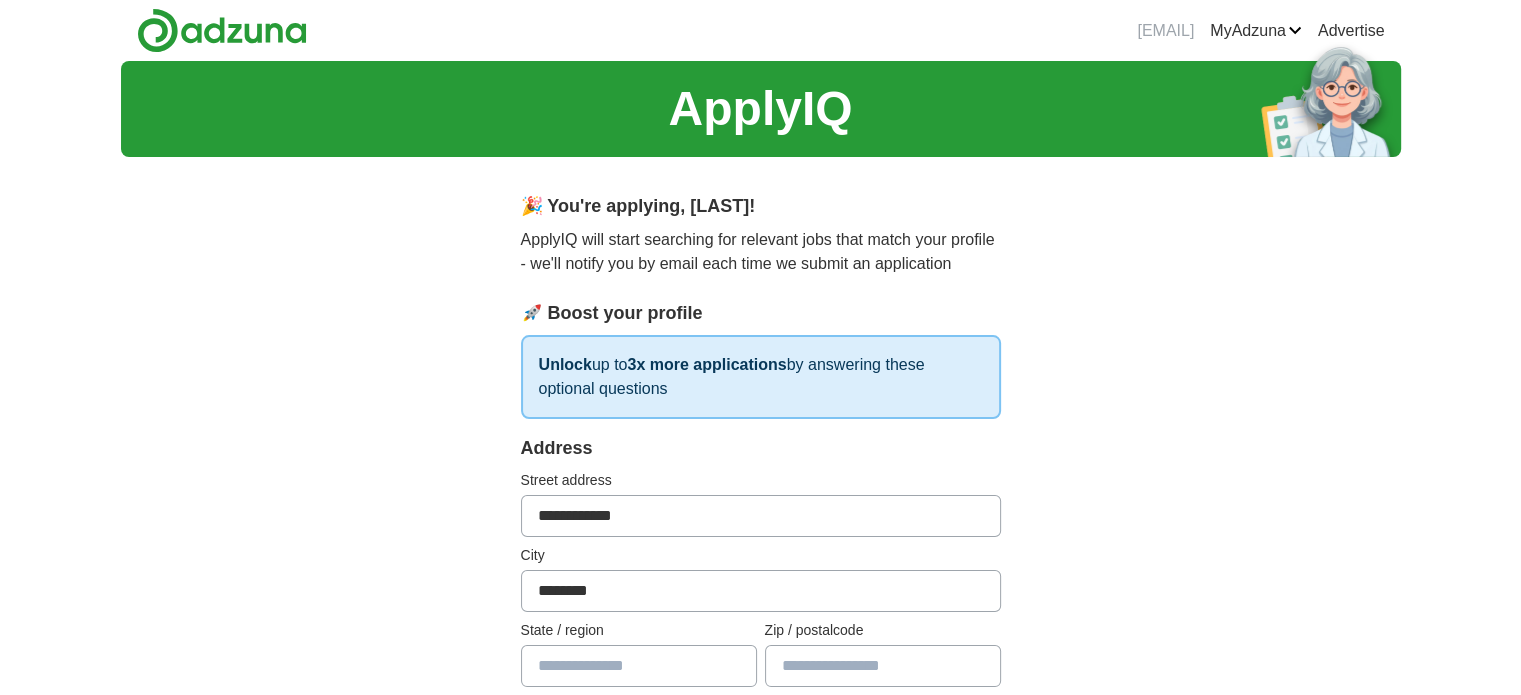 type on "**********" 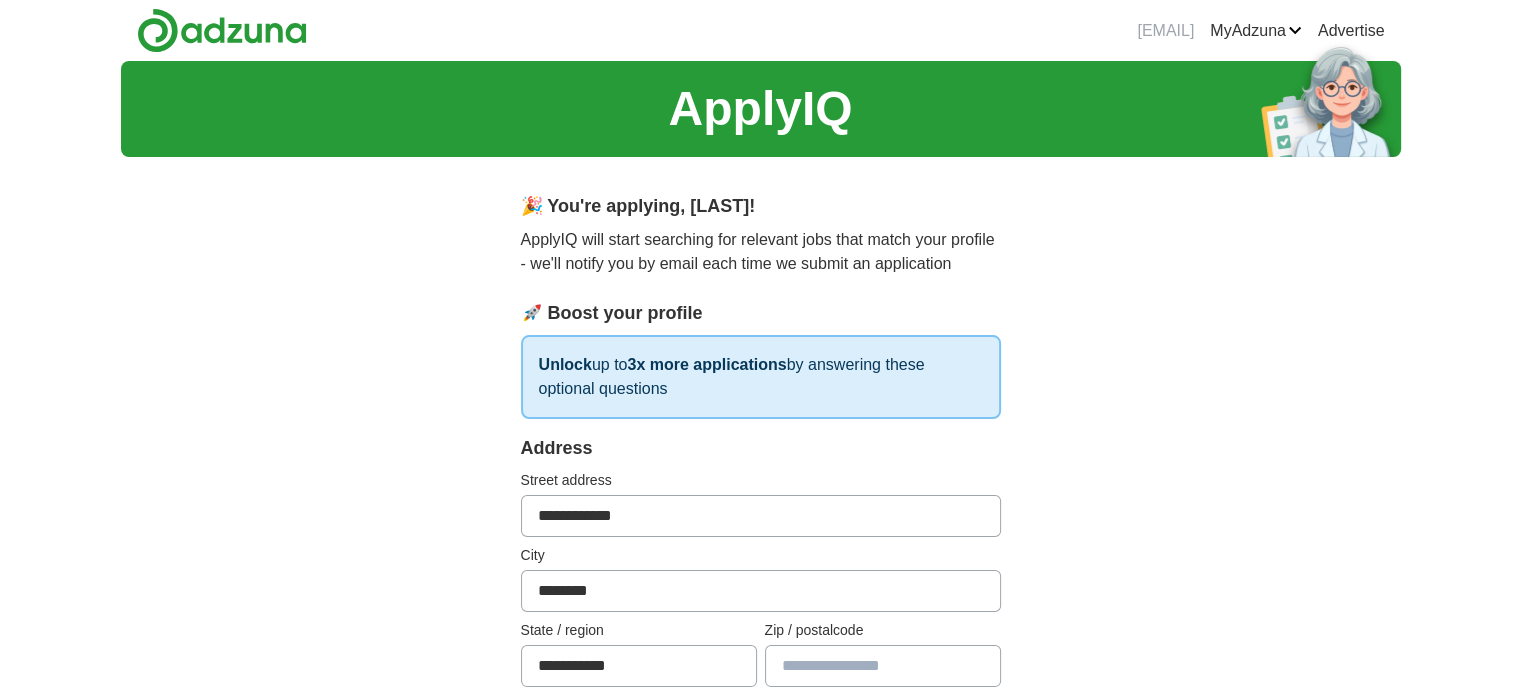 type on "*******" 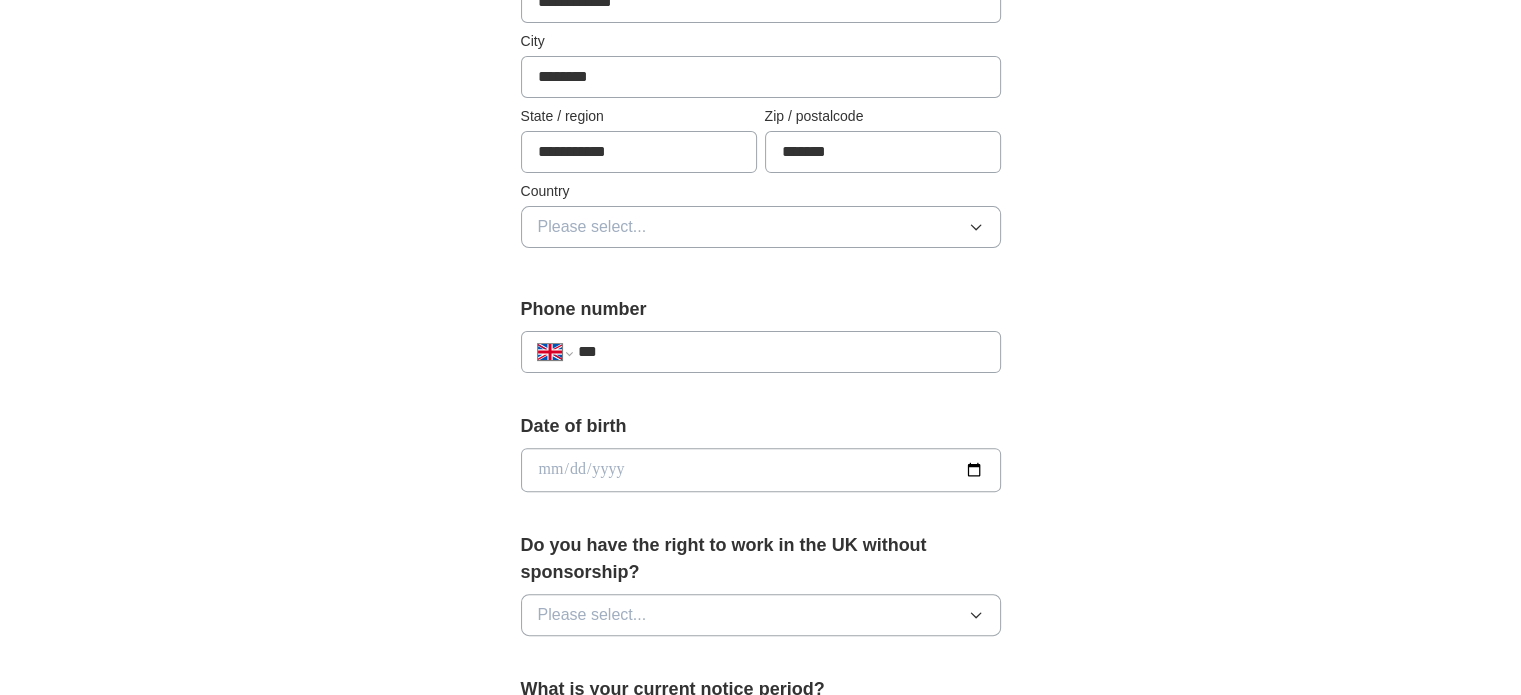 scroll, scrollTop: 516, scrollLeft: 0, axis: vertical 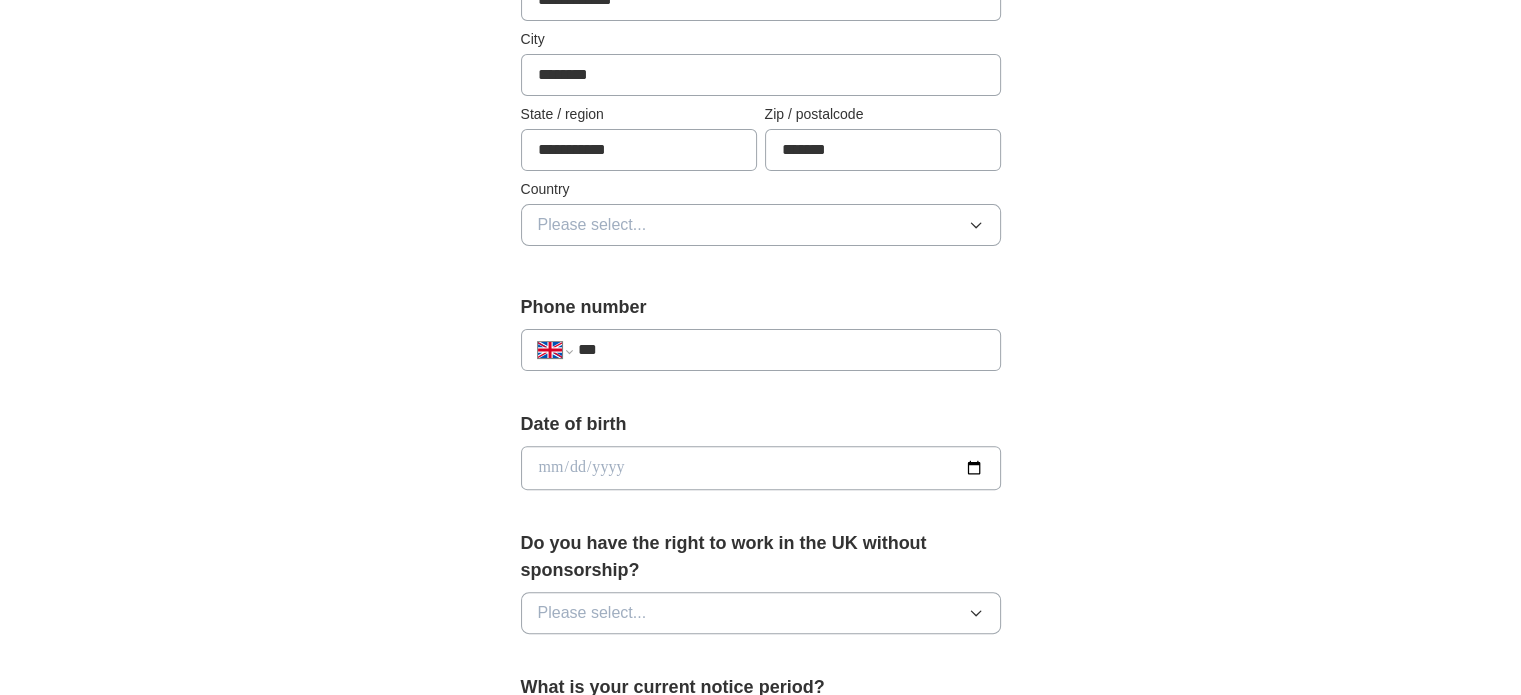 click on "***" at bounding box center (780, 350) 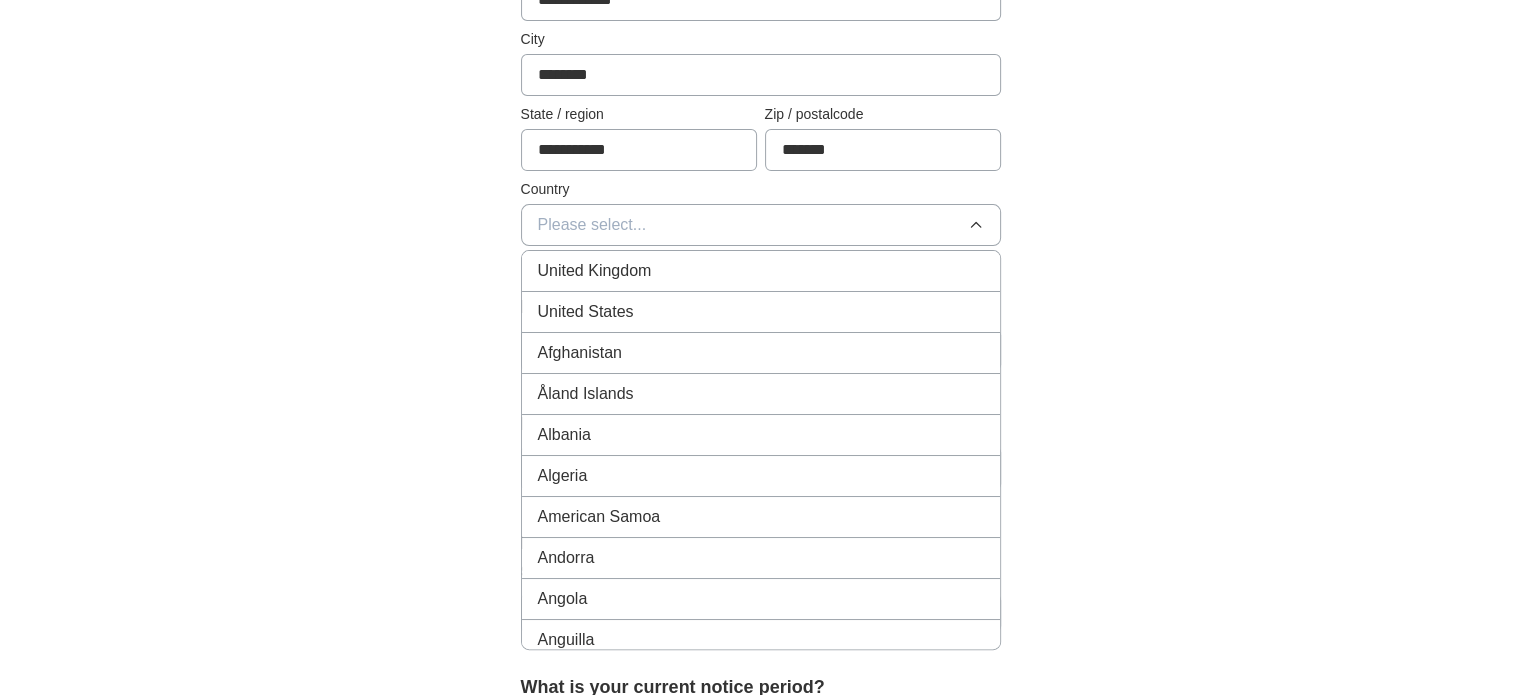 click on "United Kingdom" at bounding box center [761, 271] 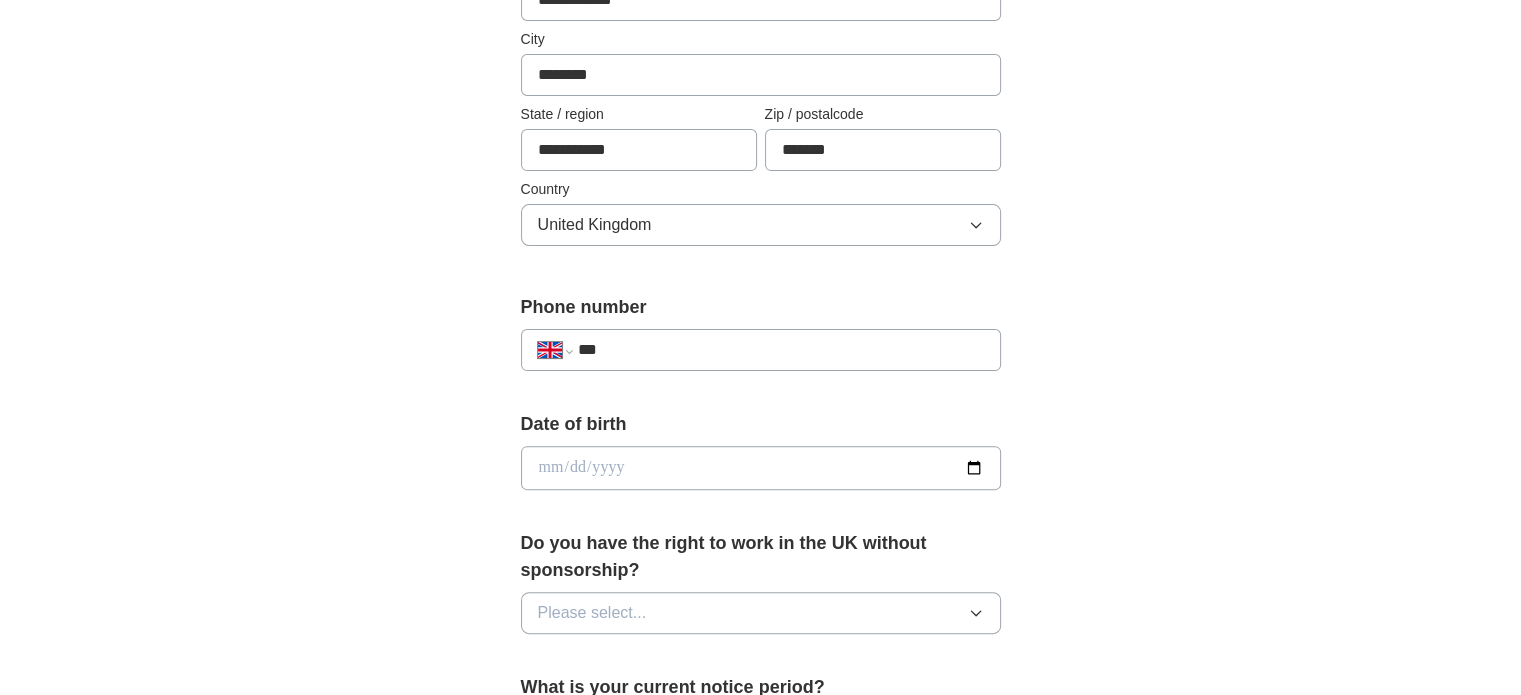 click on "***" at bounding box center [780, 350] 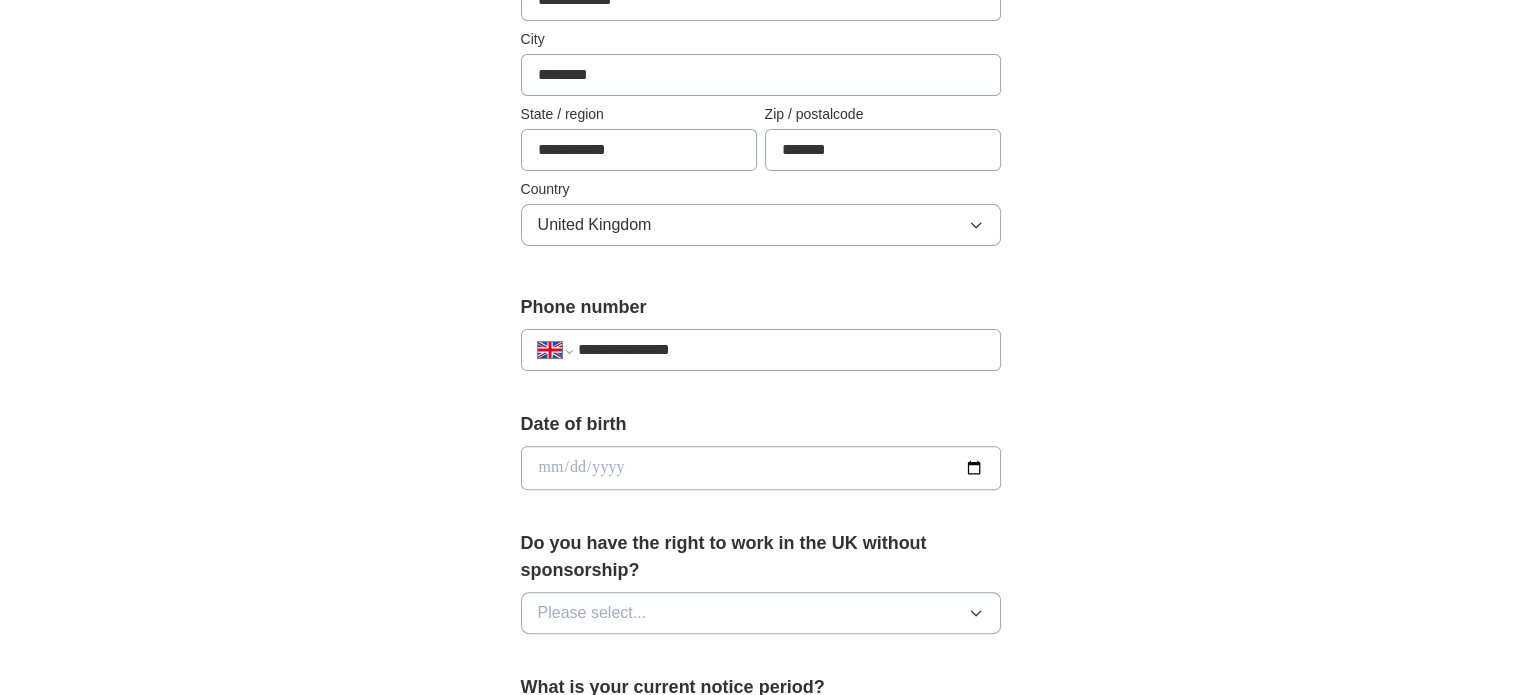 click on "**********" at bounding box center [780, 350] 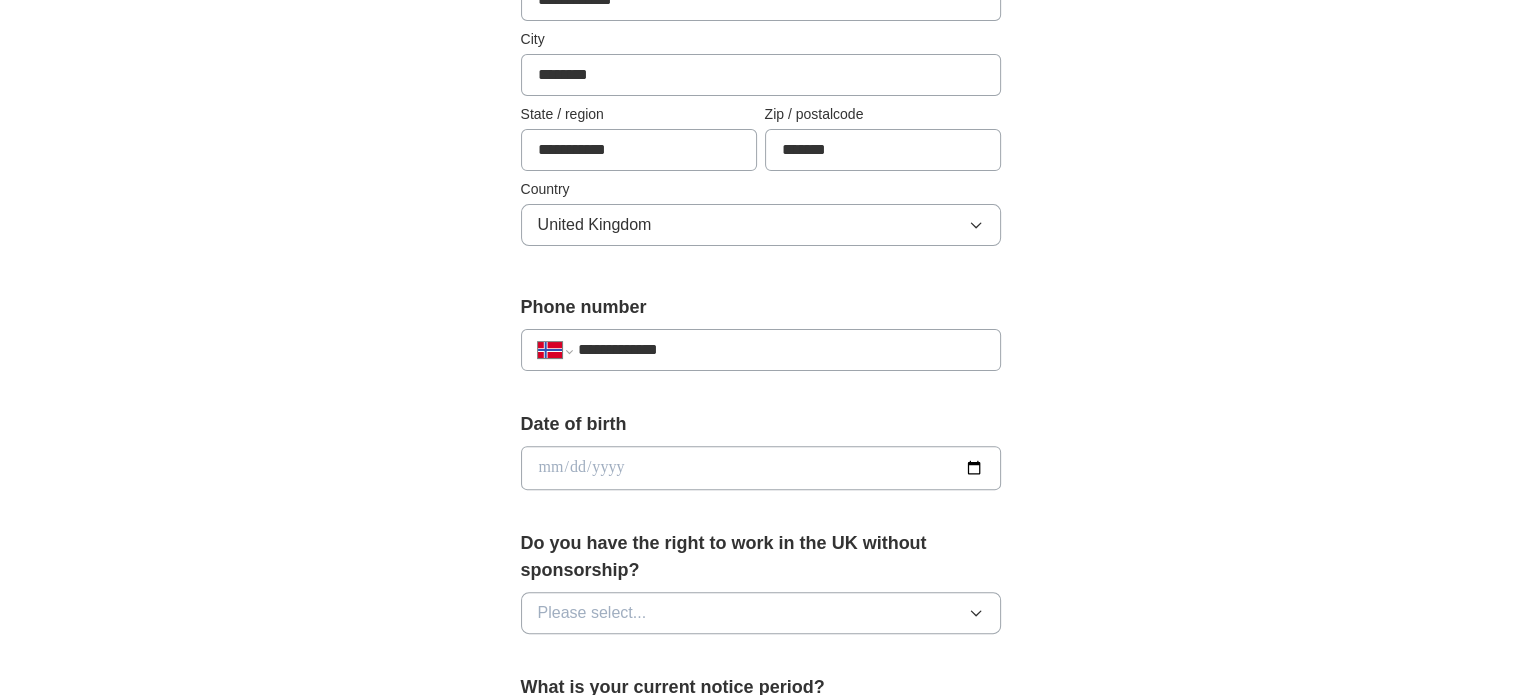 select on "**" 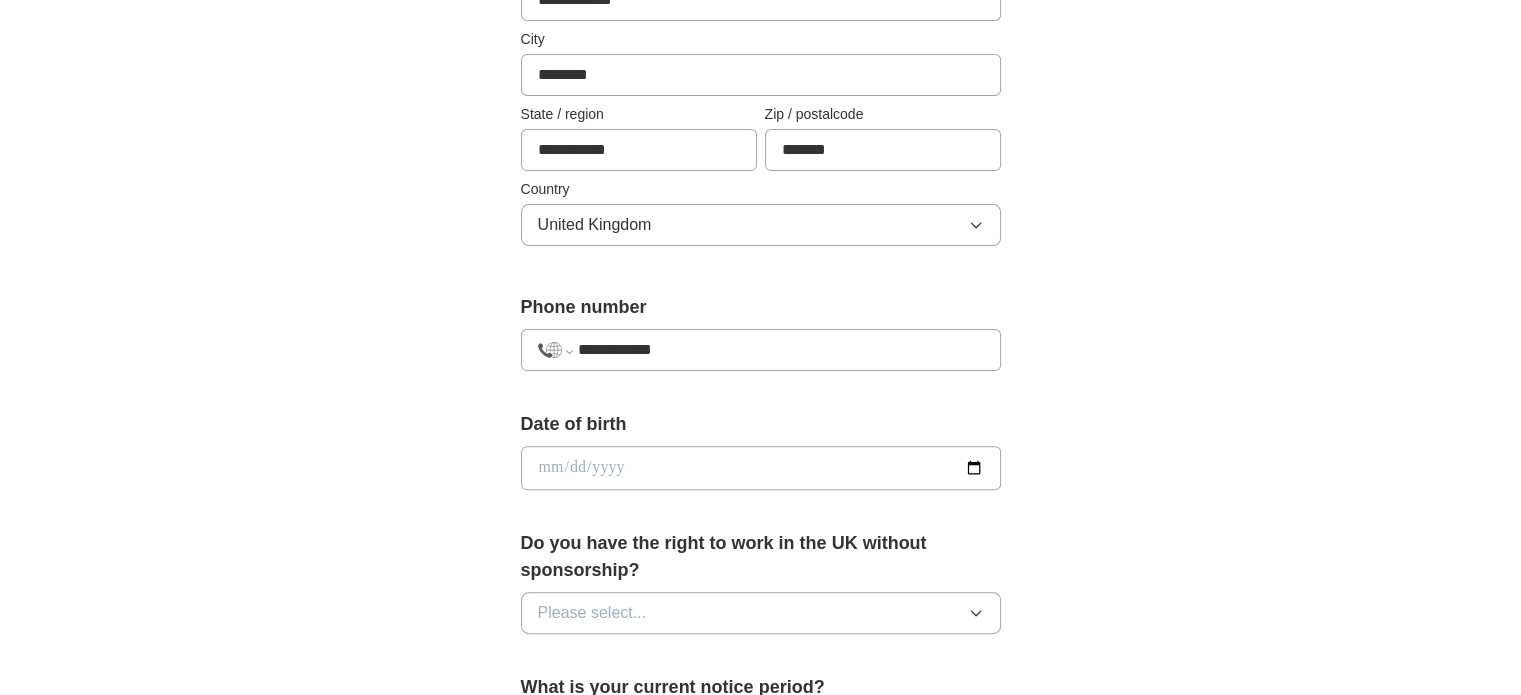 click on "**********" at bounding box center [780, 350] 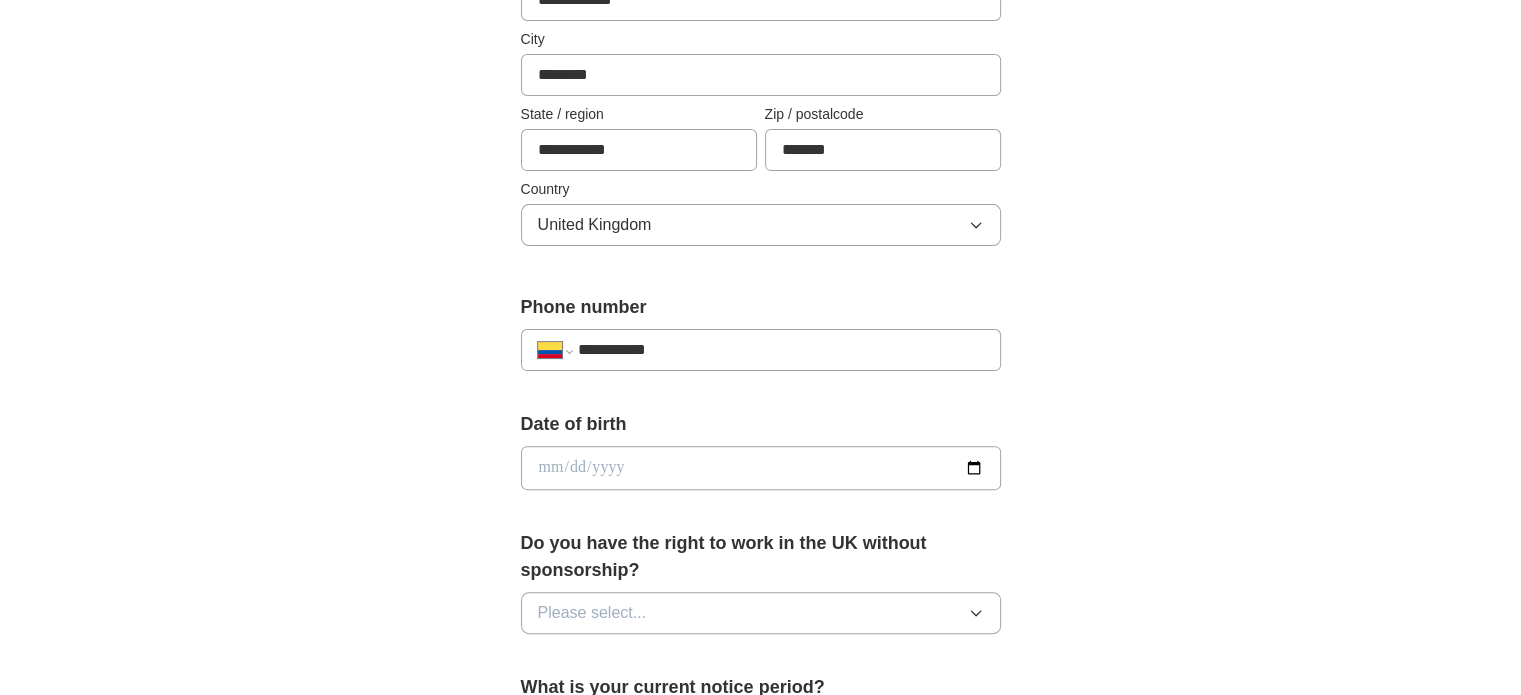 click on "**********" at bounding box center (761, 350) 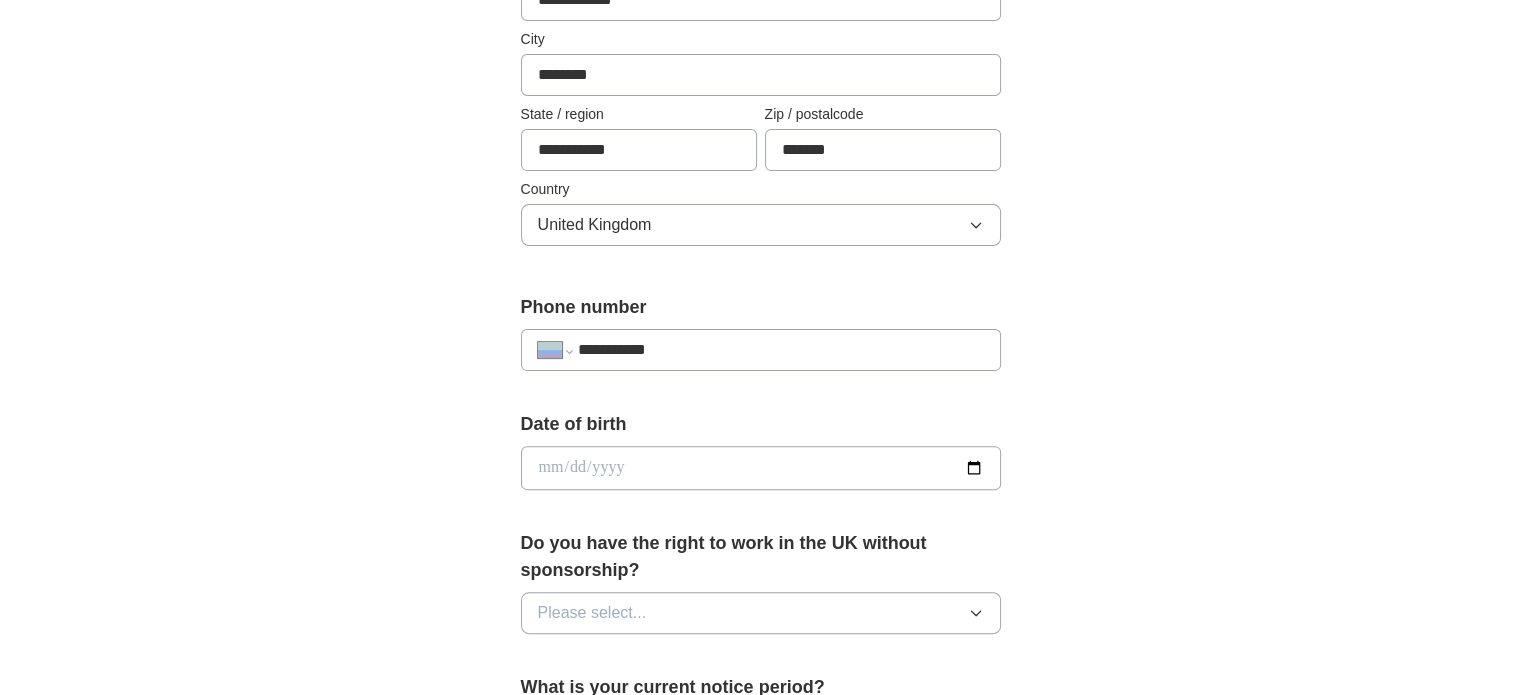 drag, startPoint x: 761, startPoint y: 331, endPoint x: 753, endPoint y: 341, distance: 12.806249 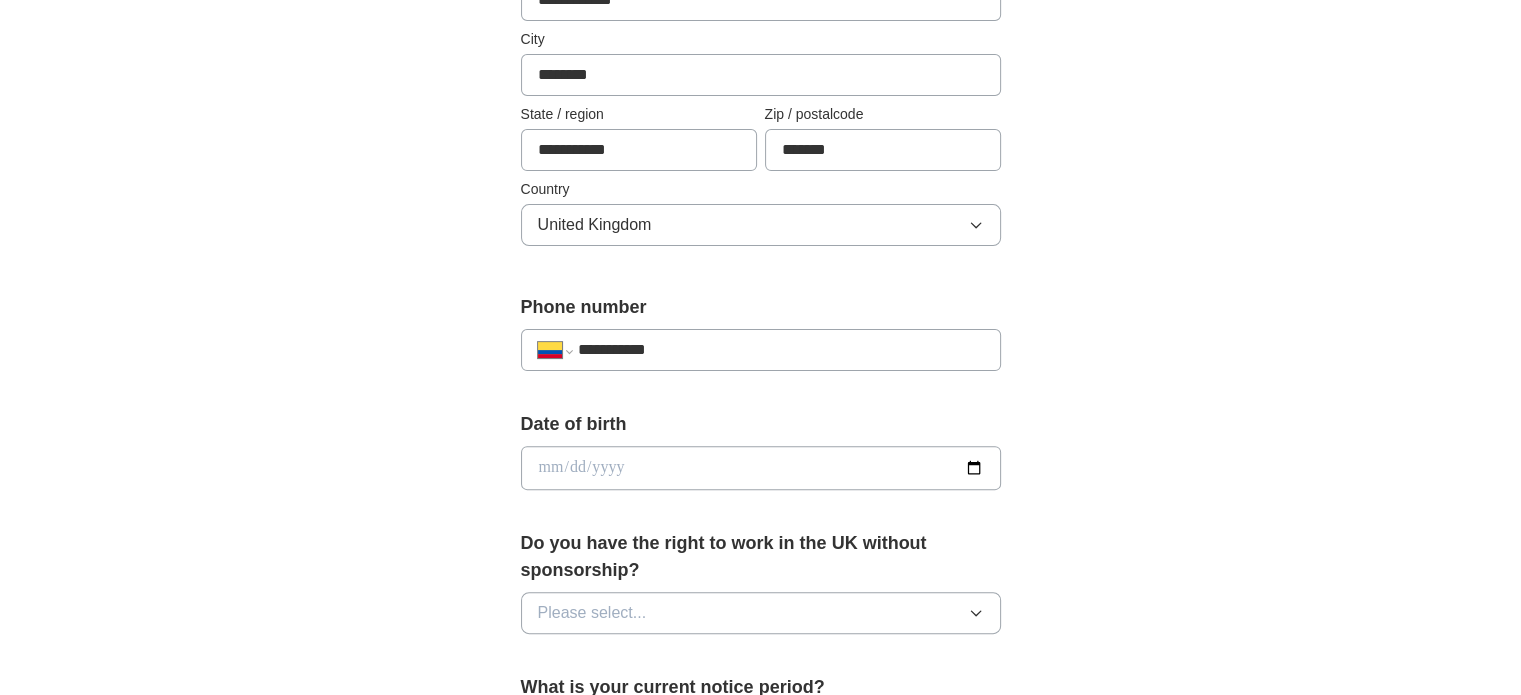 click on "**********" at bounding box center [780, 350] 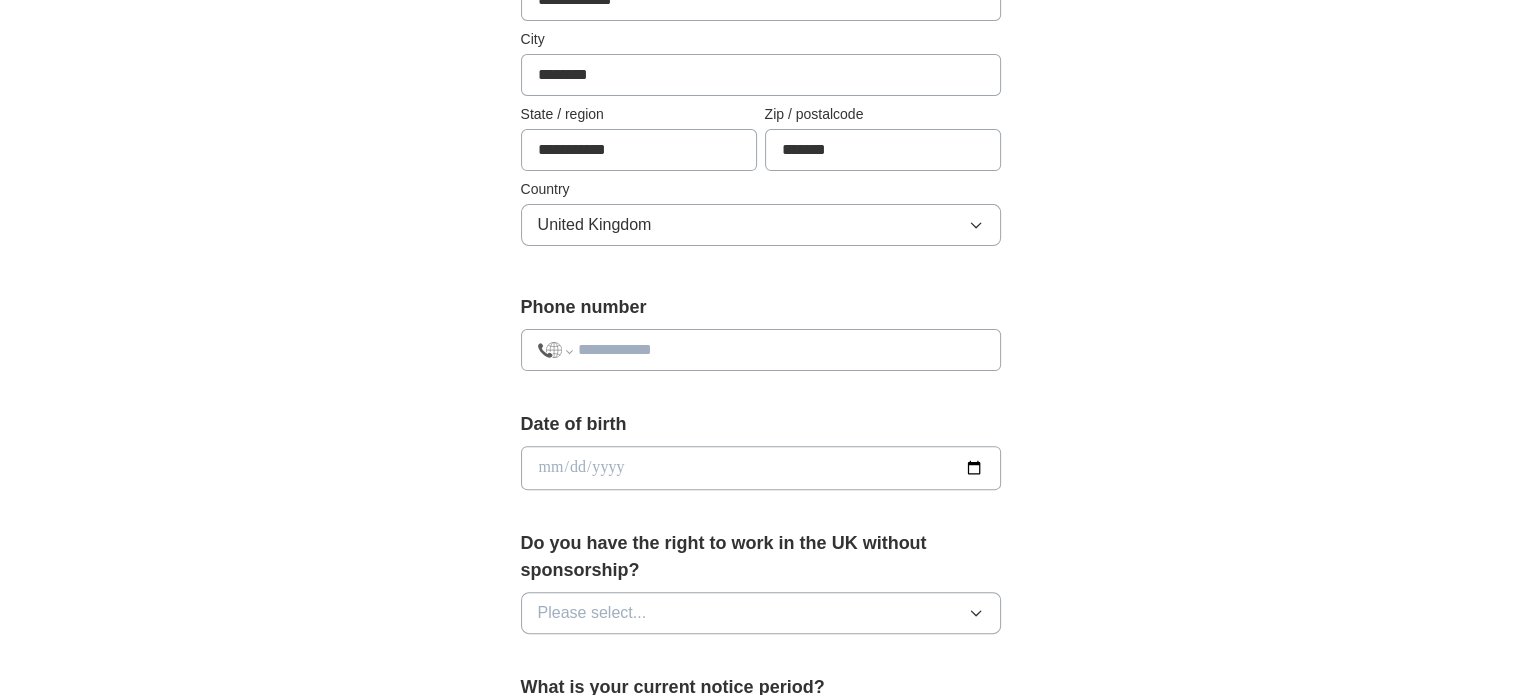 click at bounding box center [780, 350] 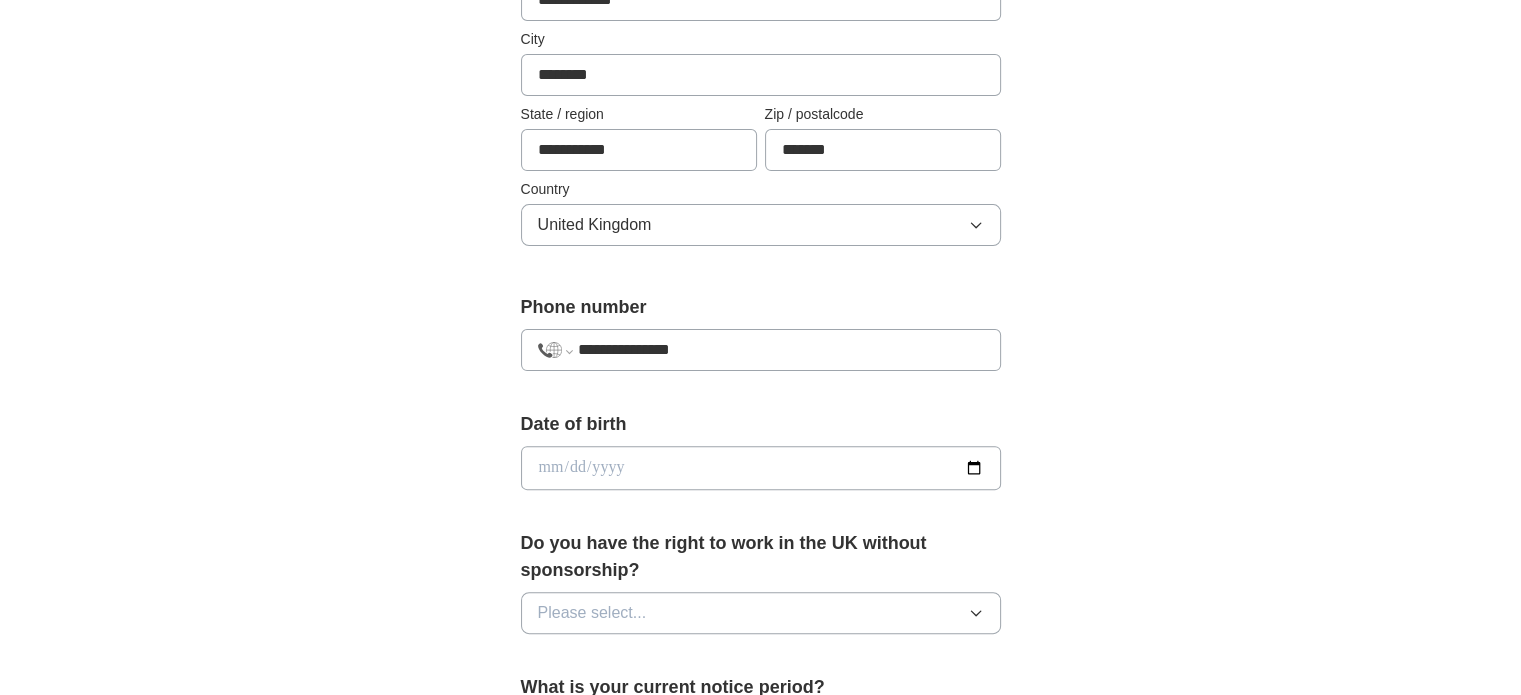 select on "**" 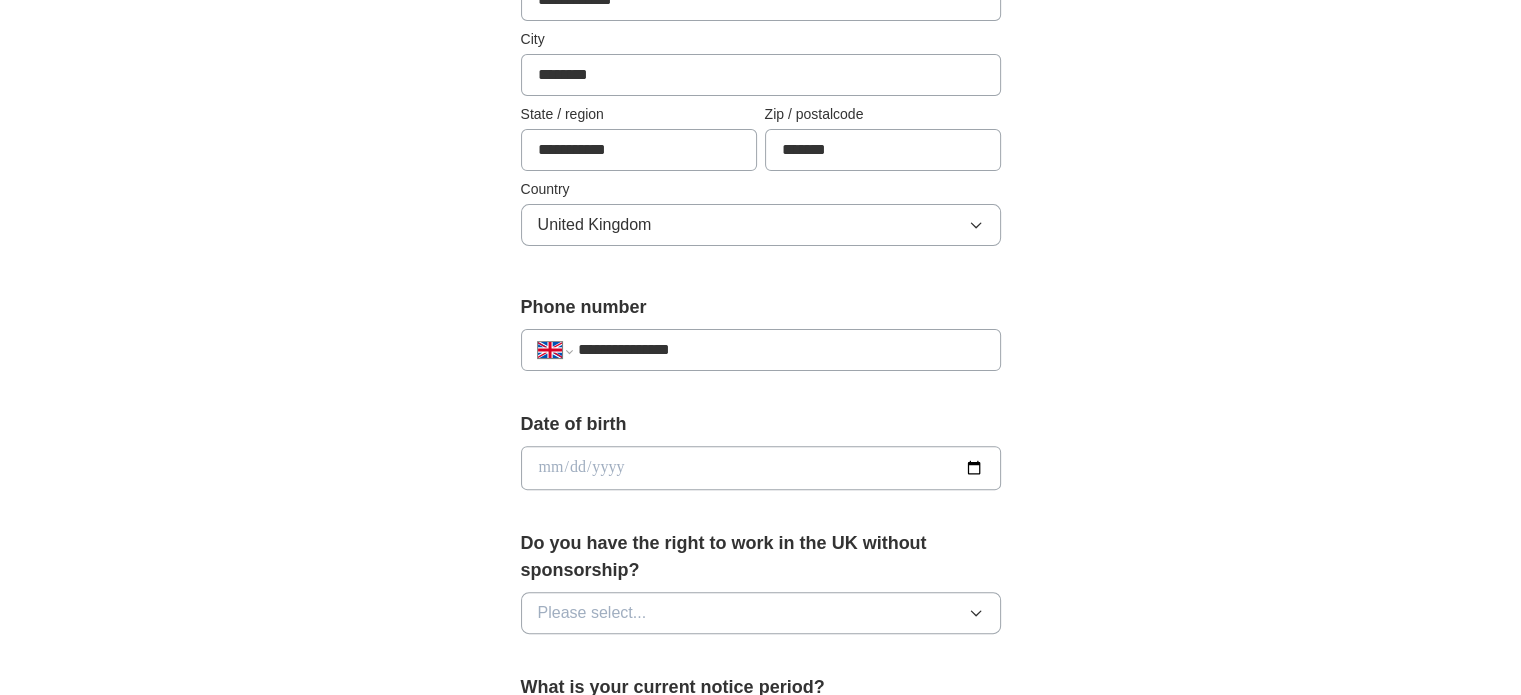 type on "**********" 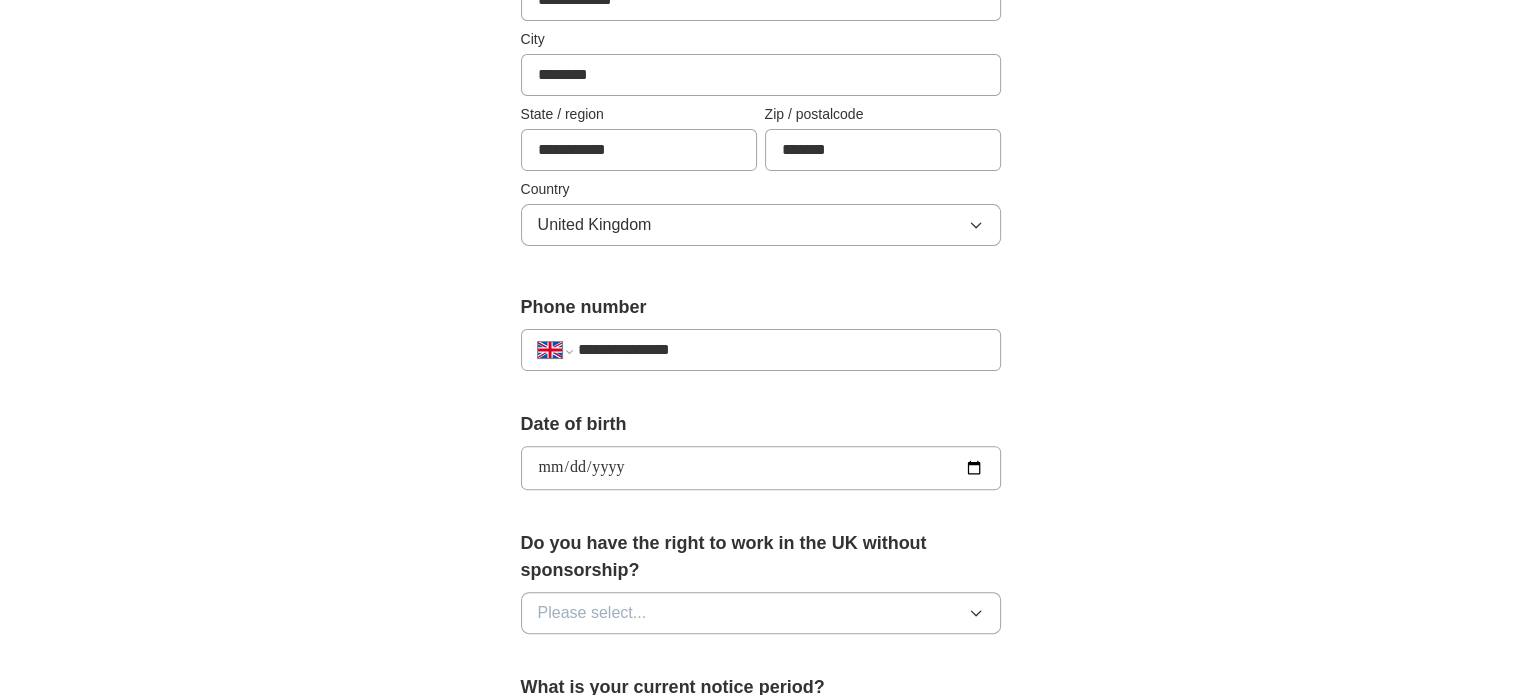 type on "**********" 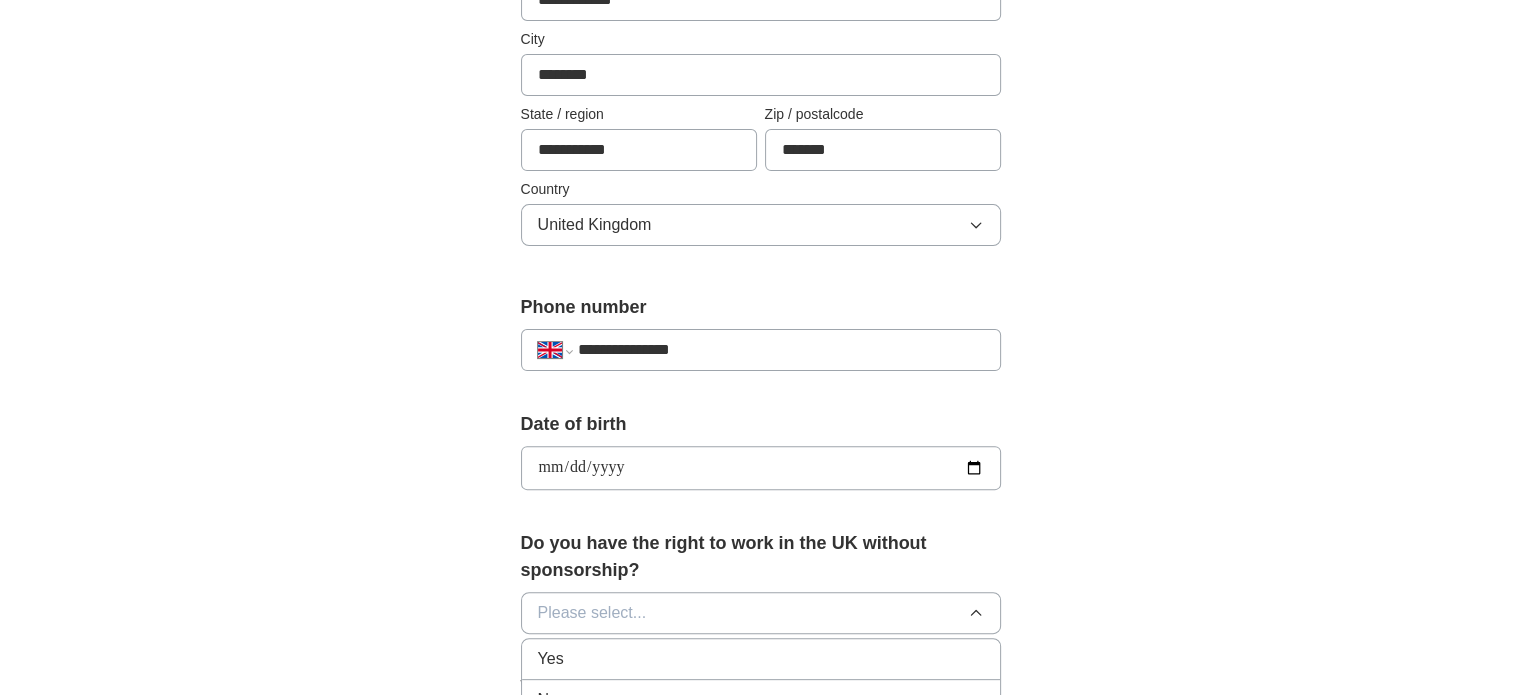 click on "No" at bounding box center (761, 700) 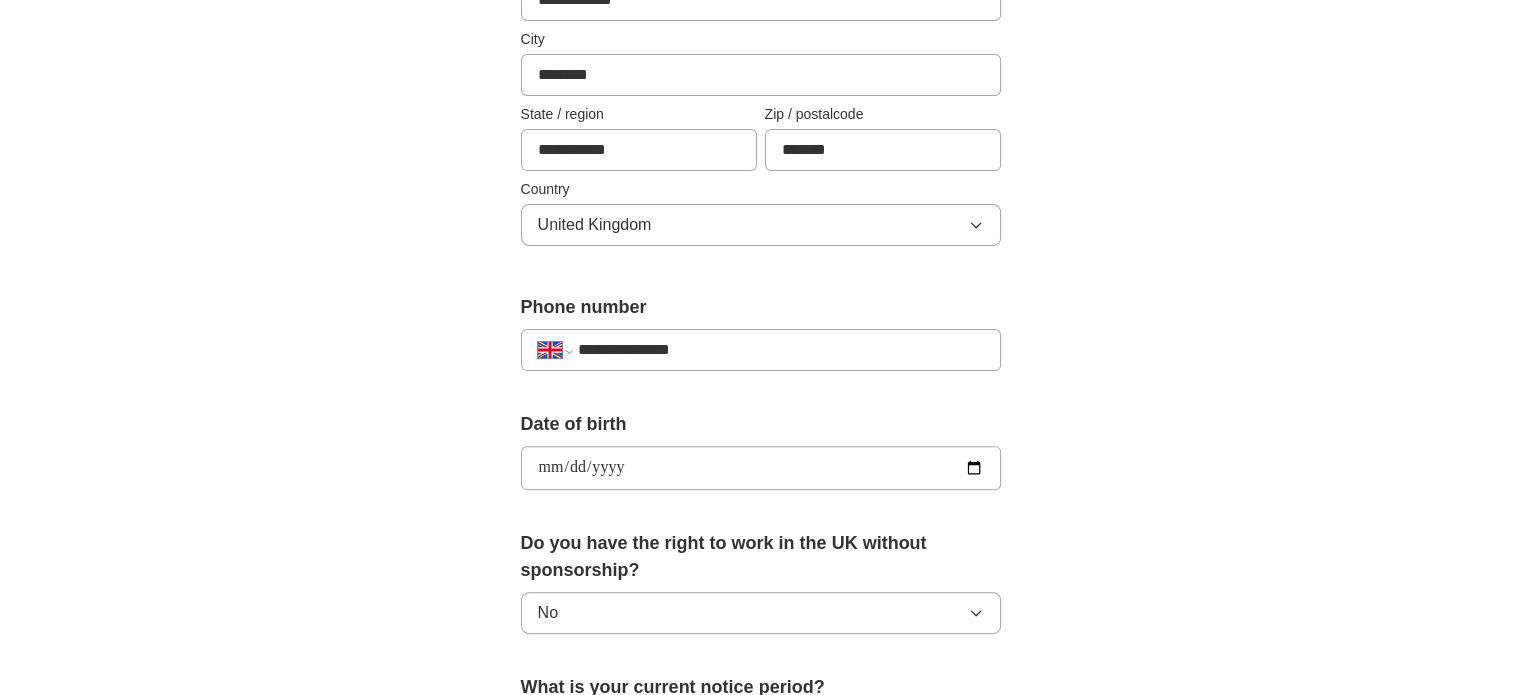 scroll, scrollTop: 872, scrollLeft: 0, axis: vertical 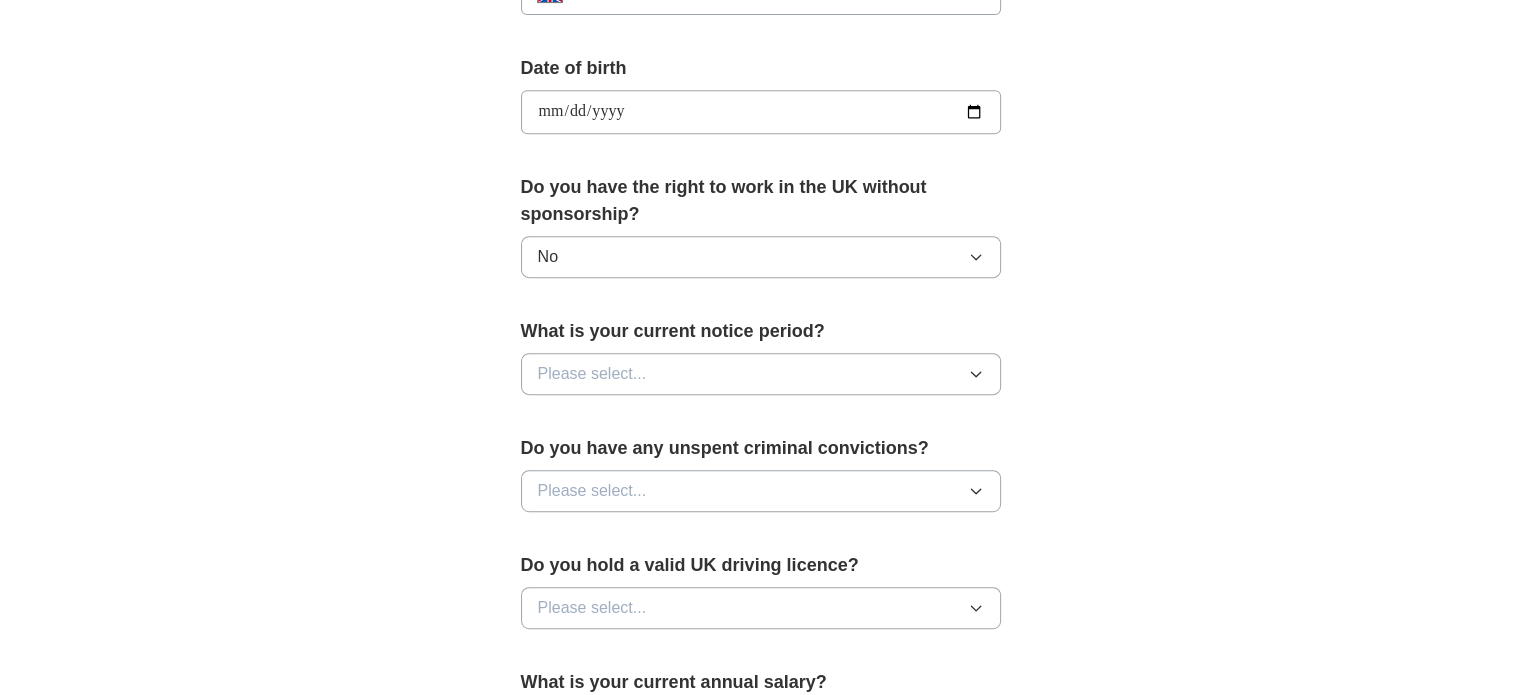 click on "Please select..." at bounding box center [761, 374] 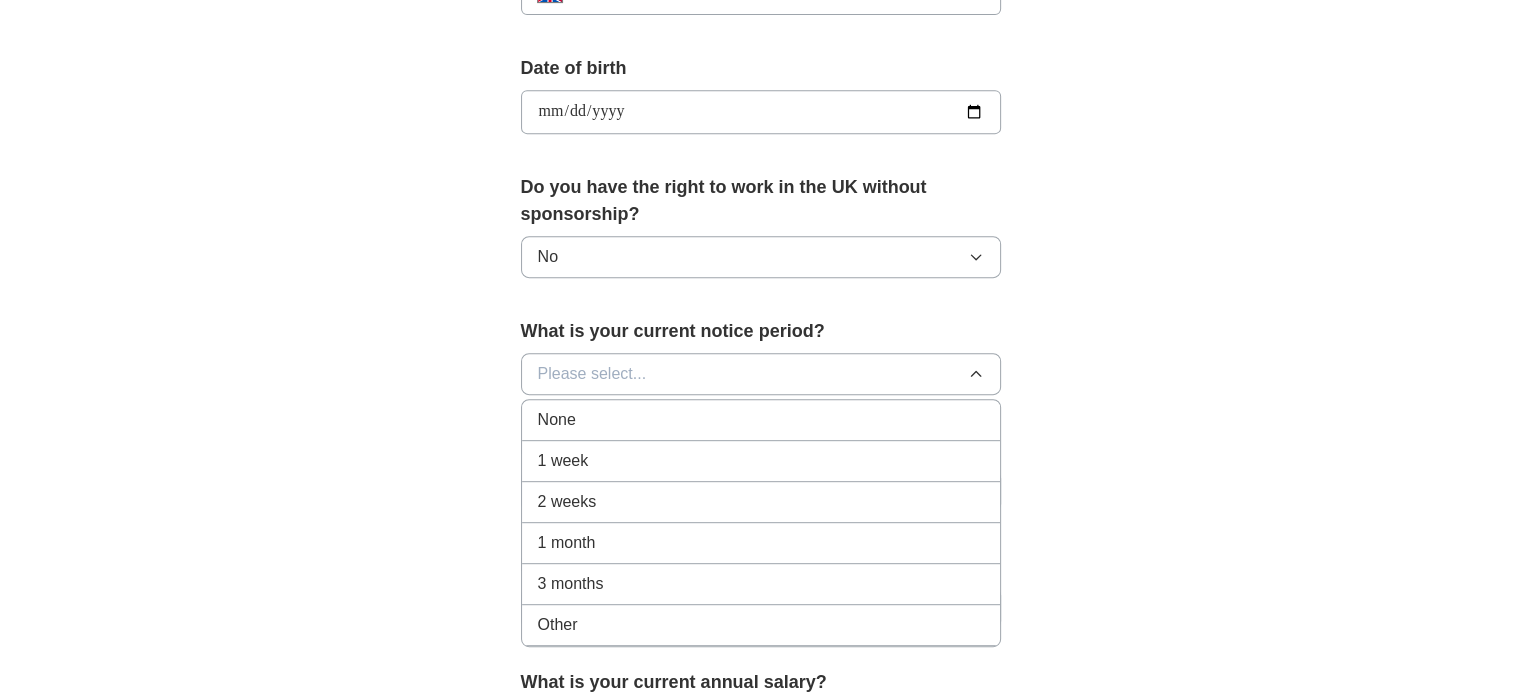 click on "1 month" at bounding box center [567, 543] 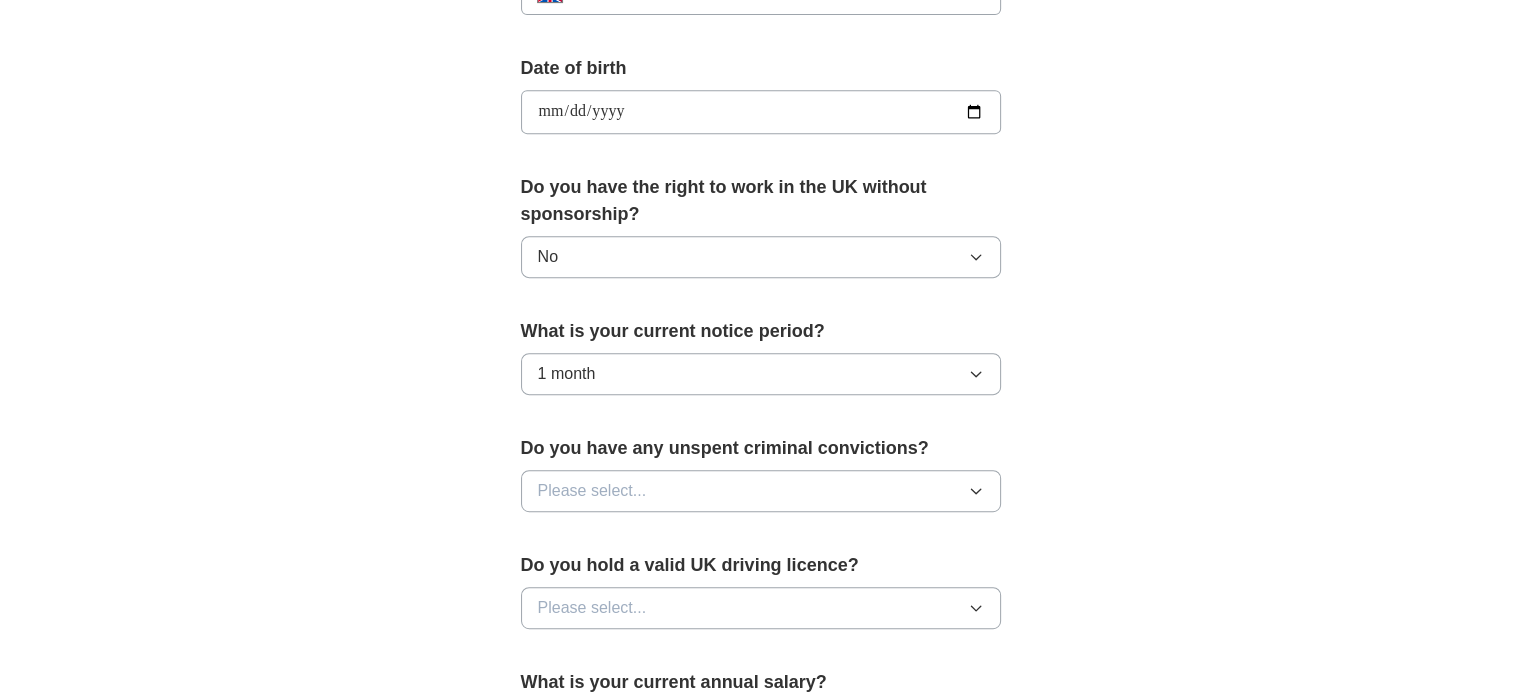 click on "Please select..." at bounding box center (592, 491) 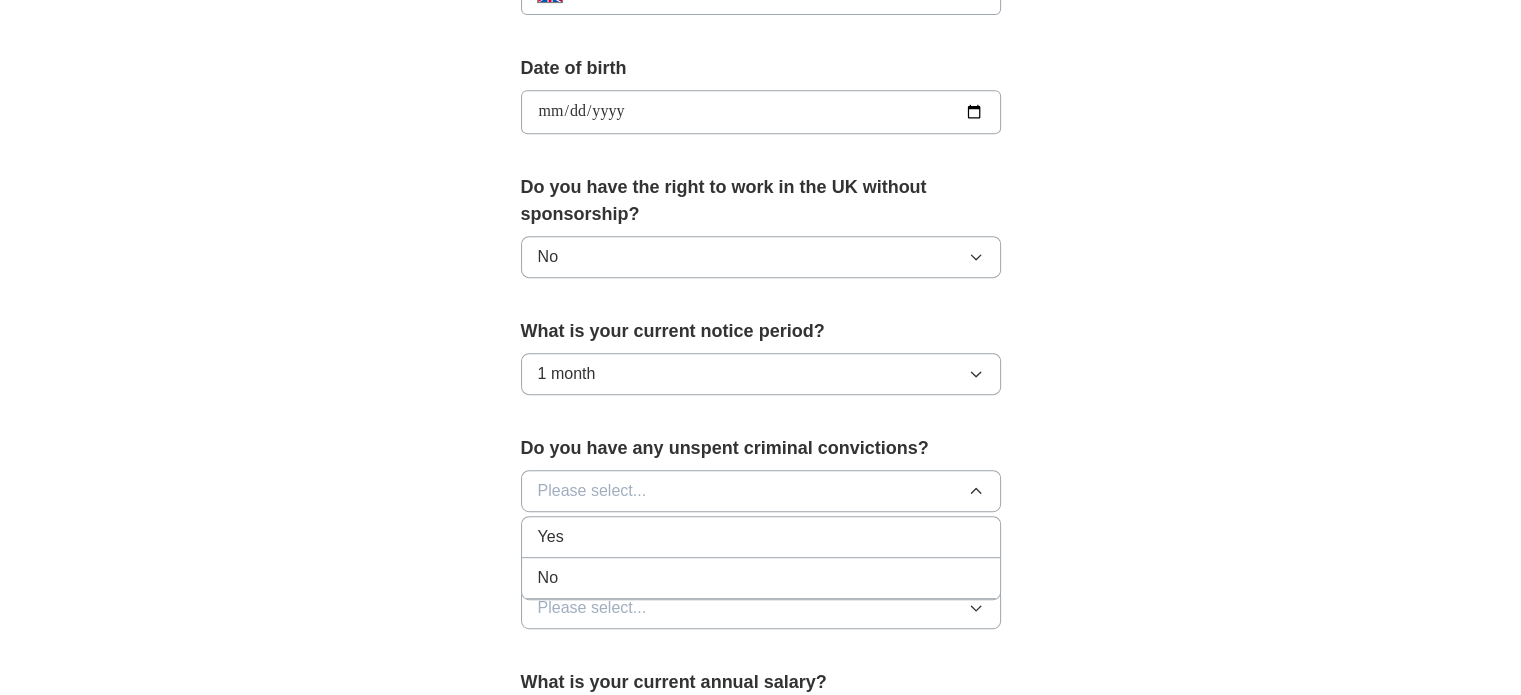 click on "No" at bounding box center (761, 578) 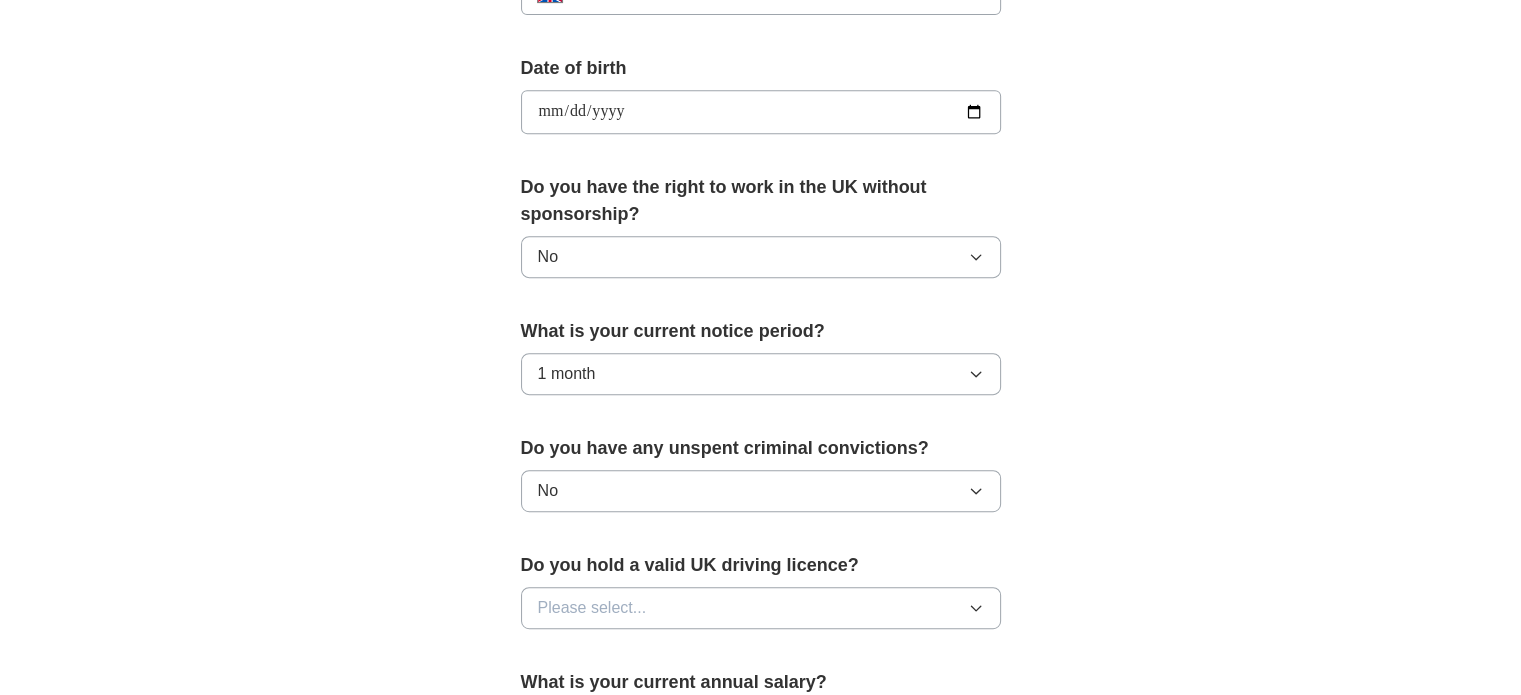 click on "Please select..." at bounding box center (592, 608) 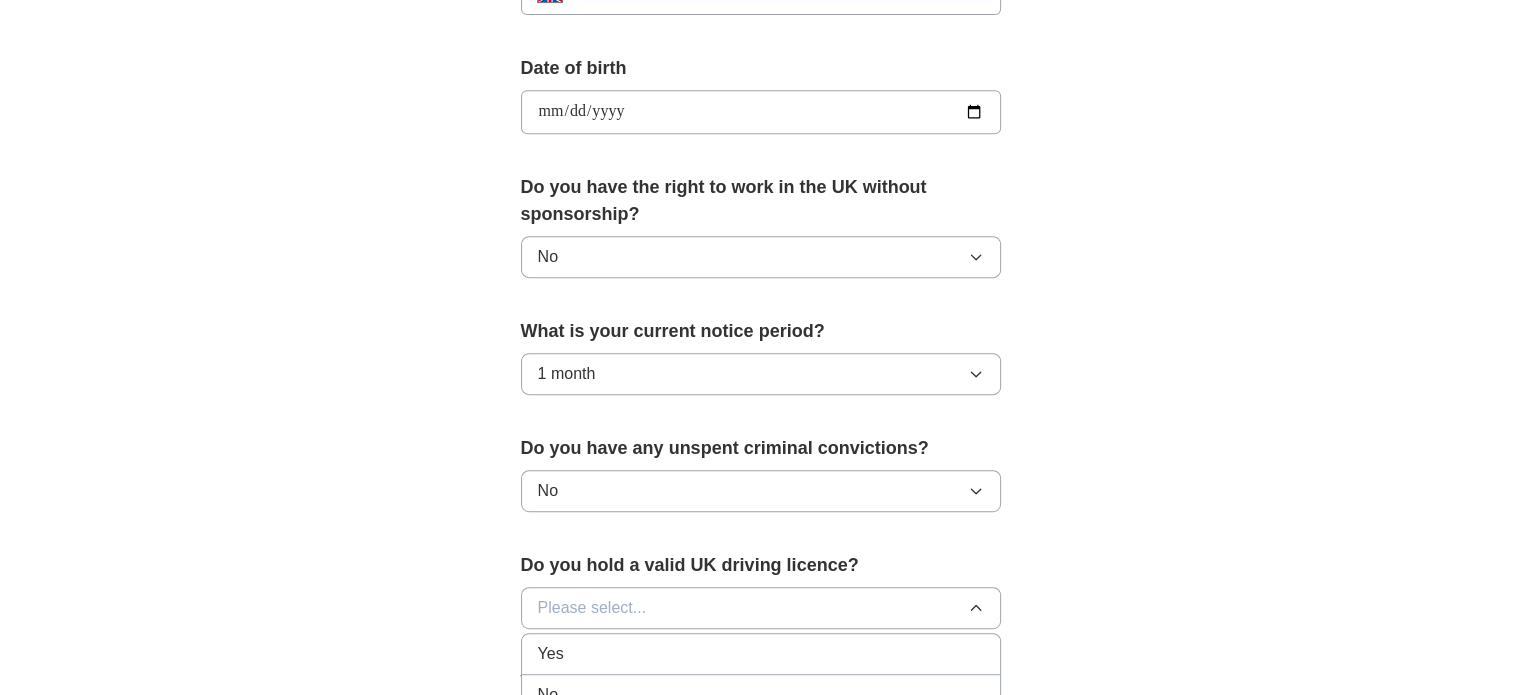 click on "Yes" at bounding box center [761, 654] 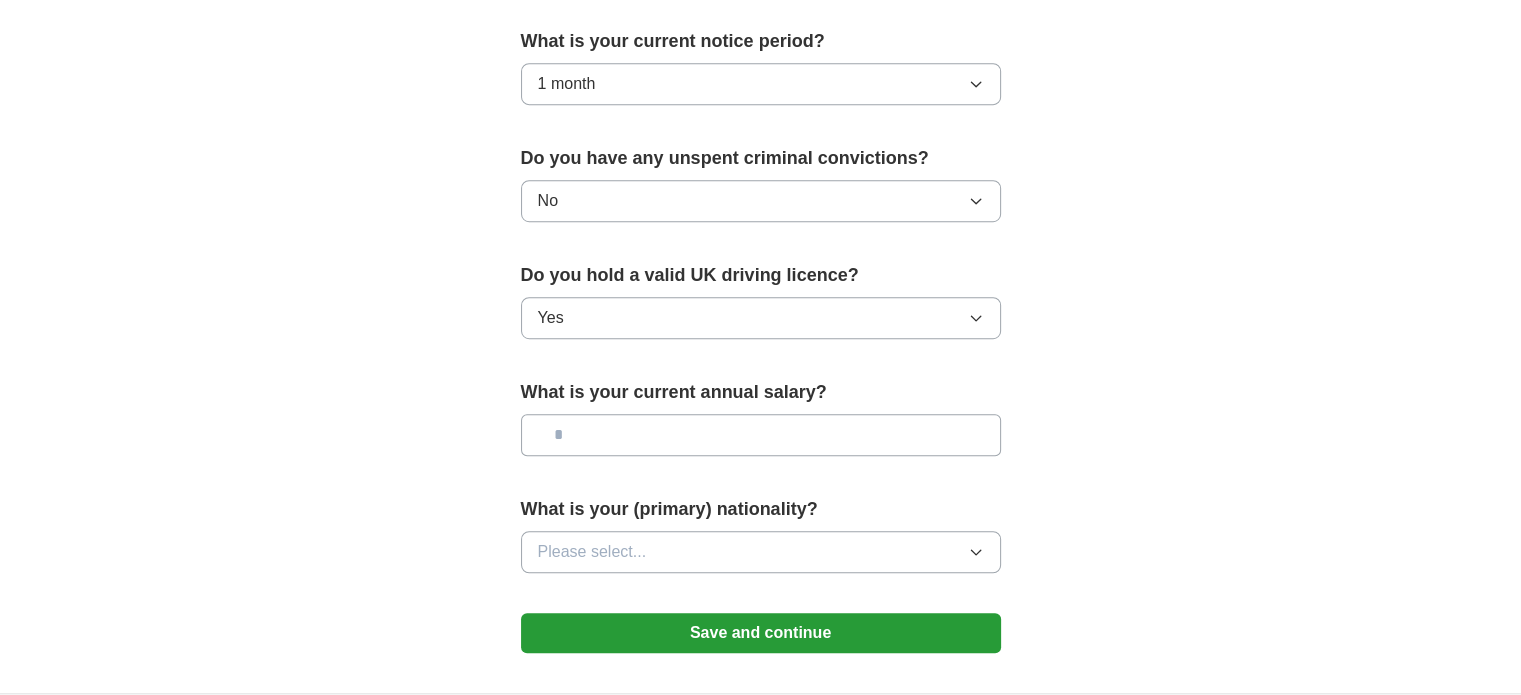 scroll, scrollTop: 1163, scrollLeft: 0, axis: vertical 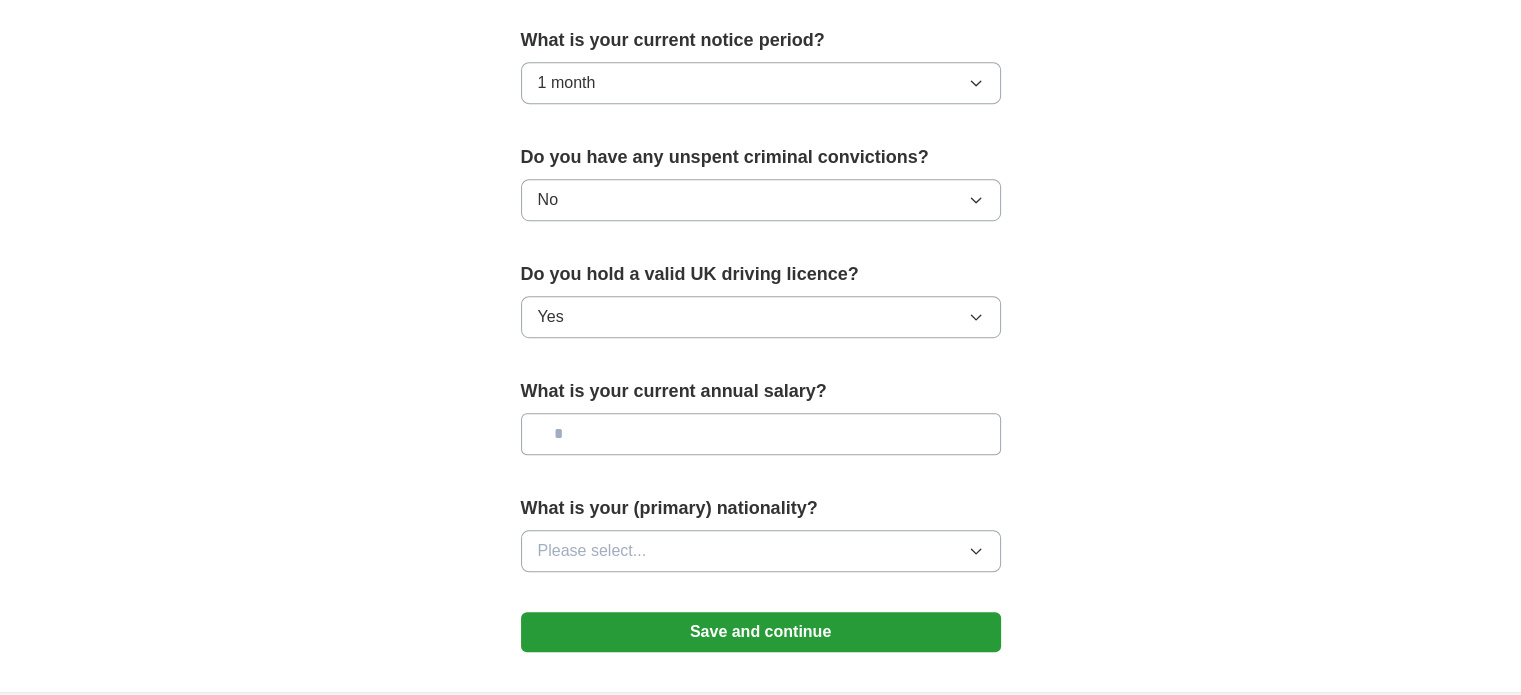 click on "Yes" at bounding box center (761, 317) 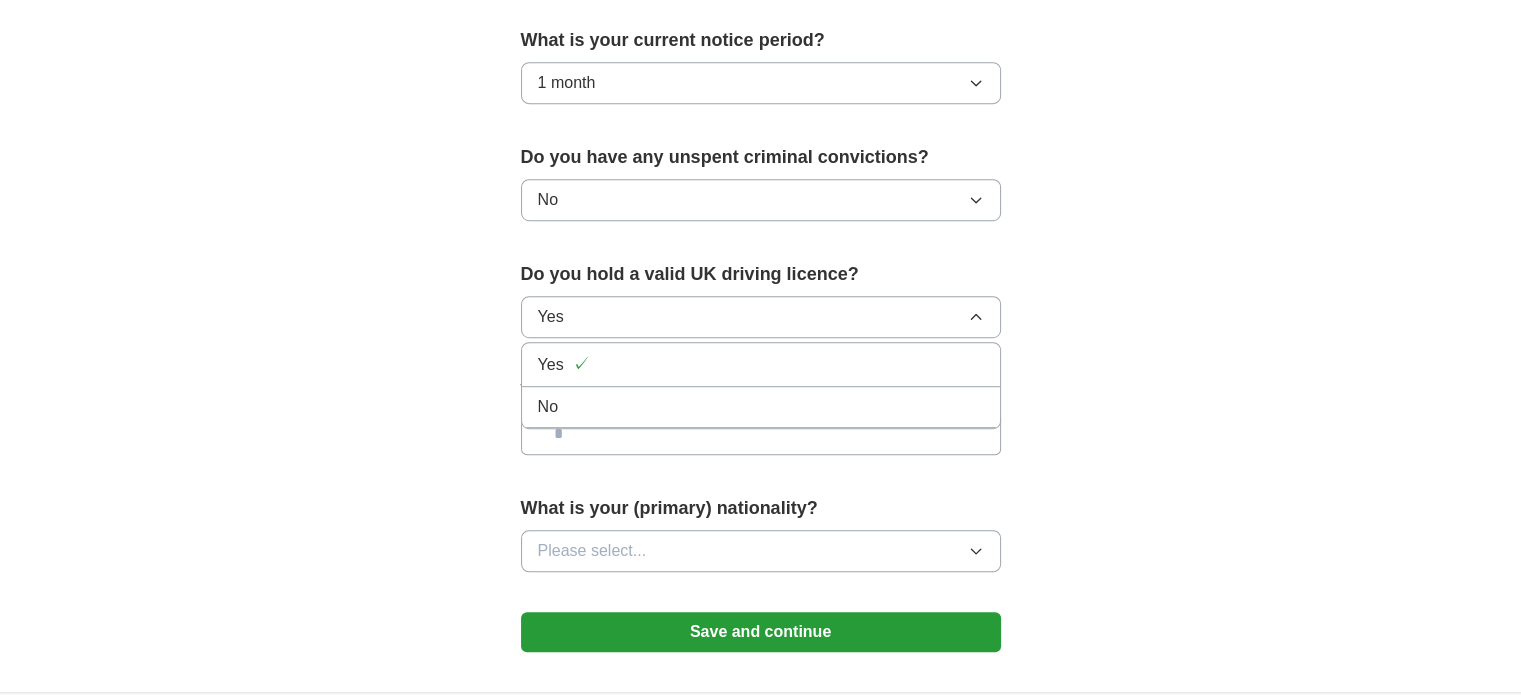 click on "No" at bounding box center (761, 407) 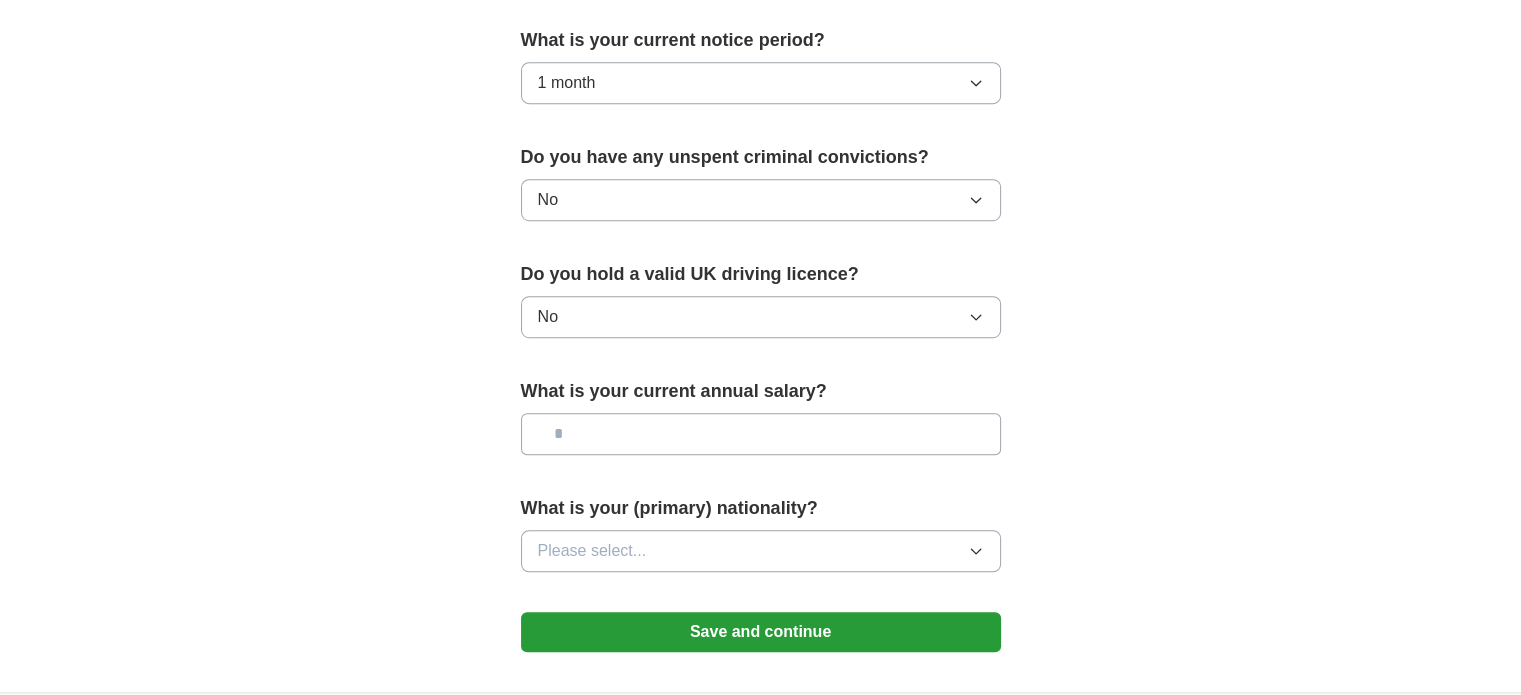 click at bounding box center (761, 434) 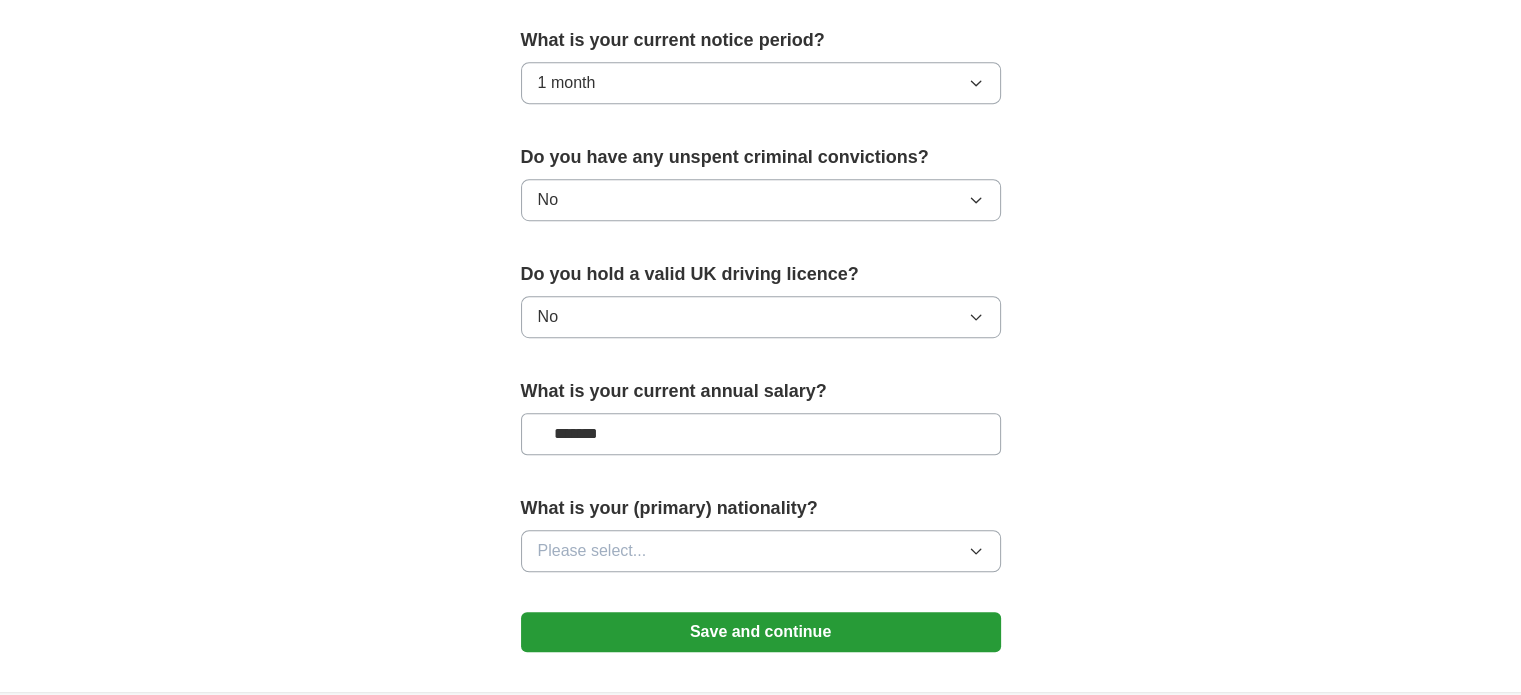 type on "*******" 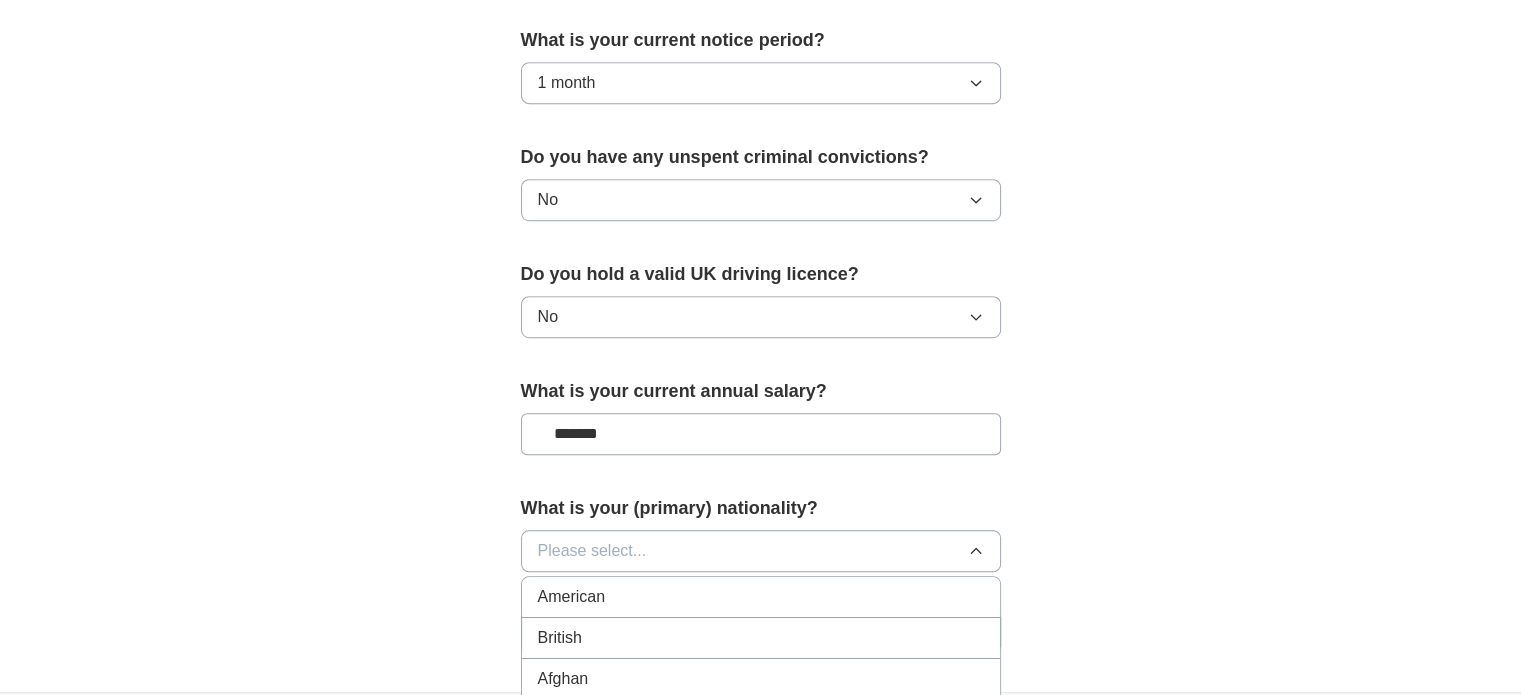 type 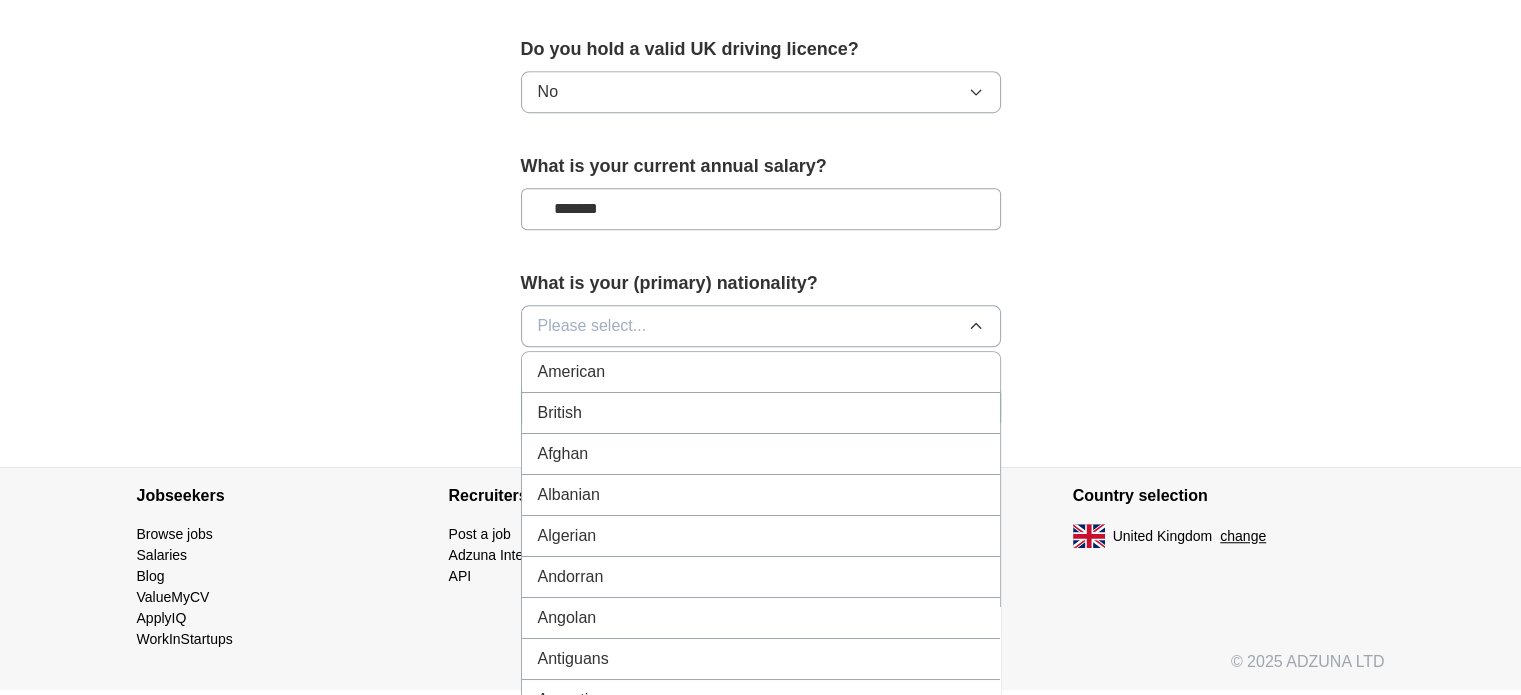 scroll, scrollTop: 1414, scrollLeft: 0, axis: vertical 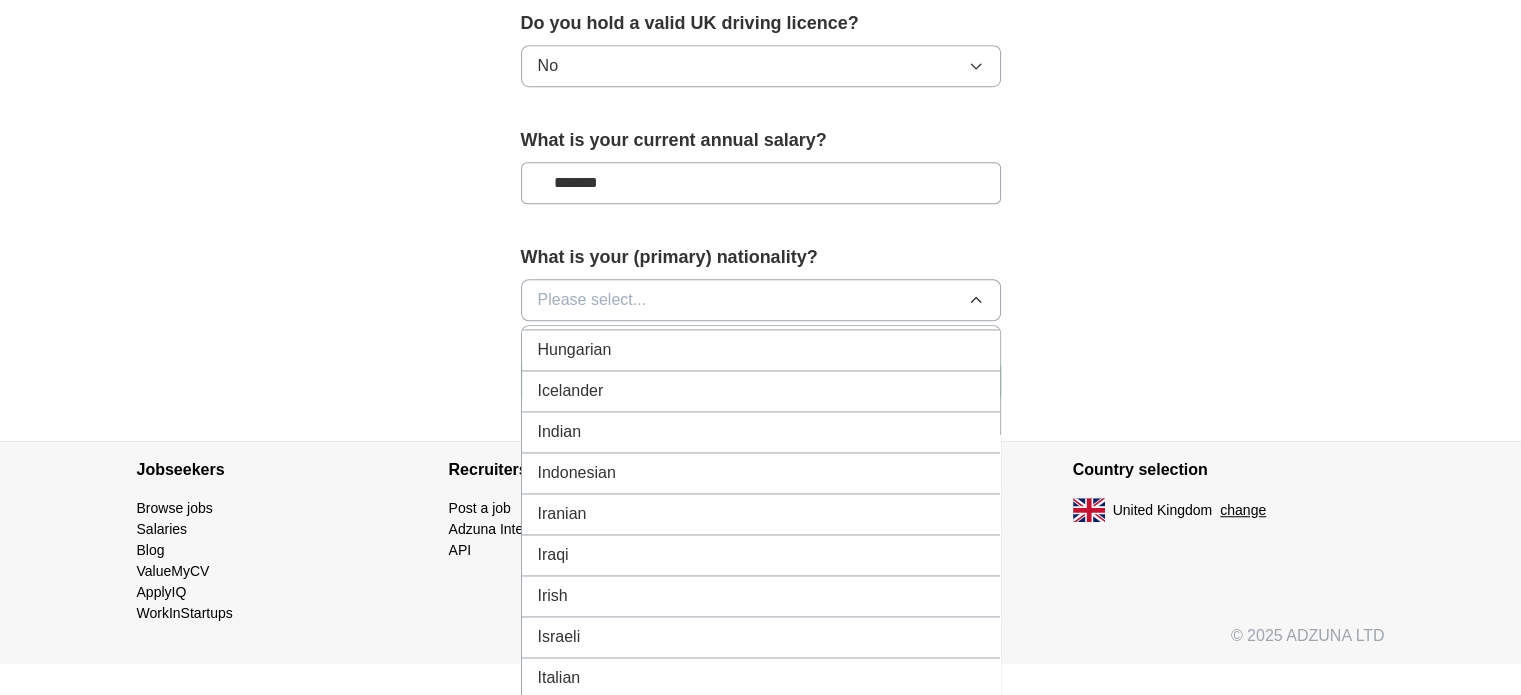 click on "Indian" at bounding box center [761, 432] 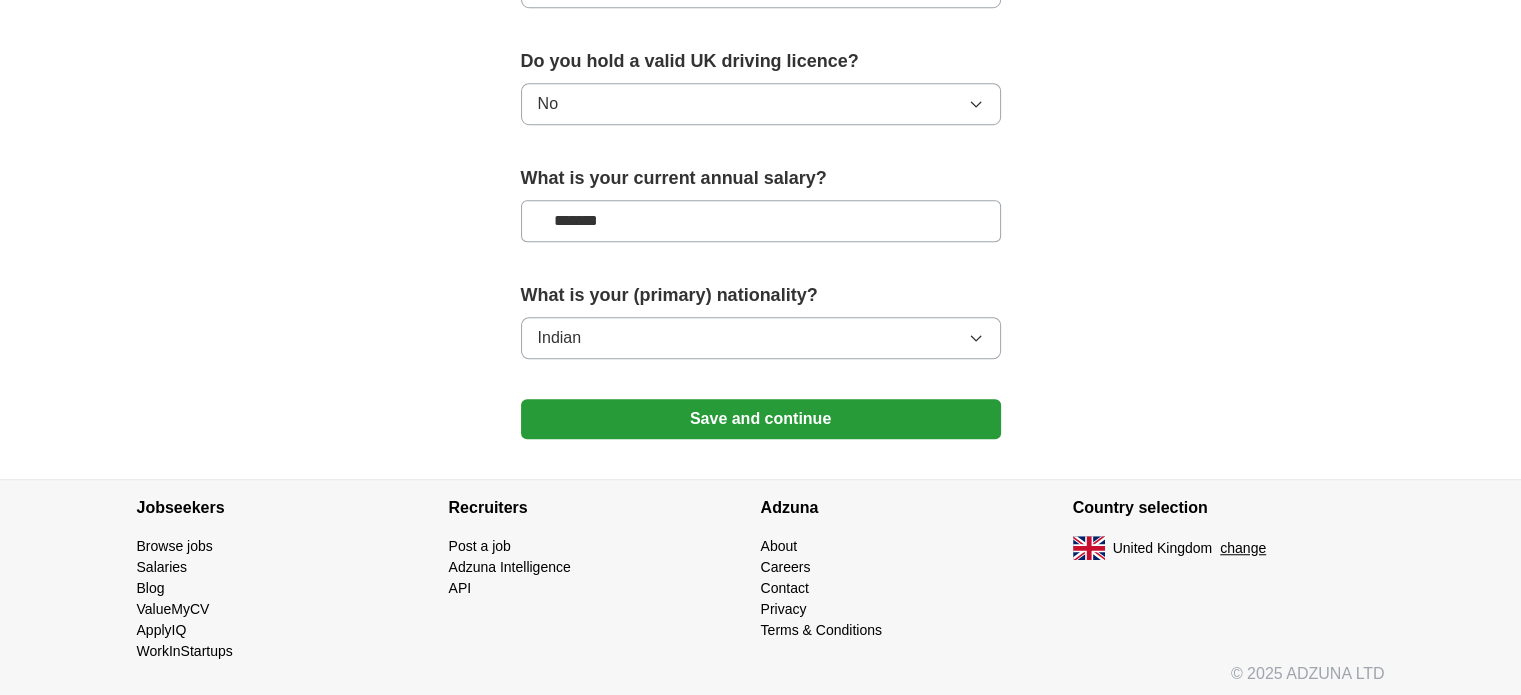 click on "Save and continue" at bounding box center [761, 419] 